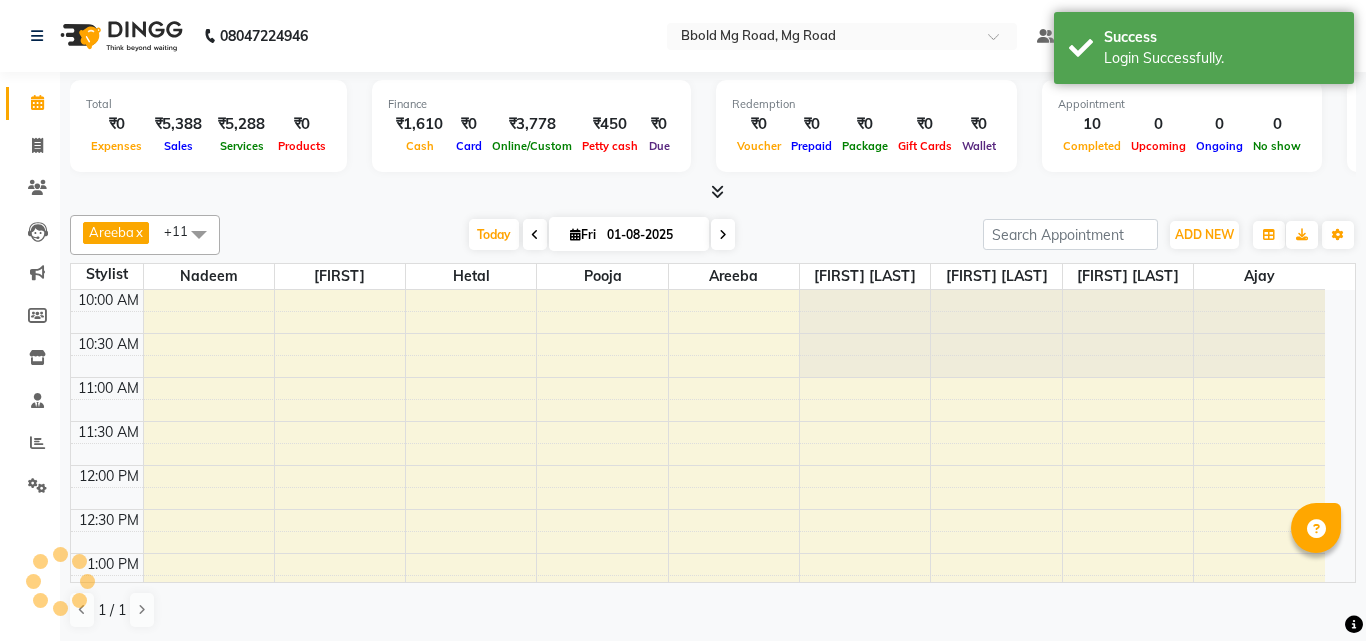 scroll, scrollTop: 0, scrollLeft: 0, axis: both 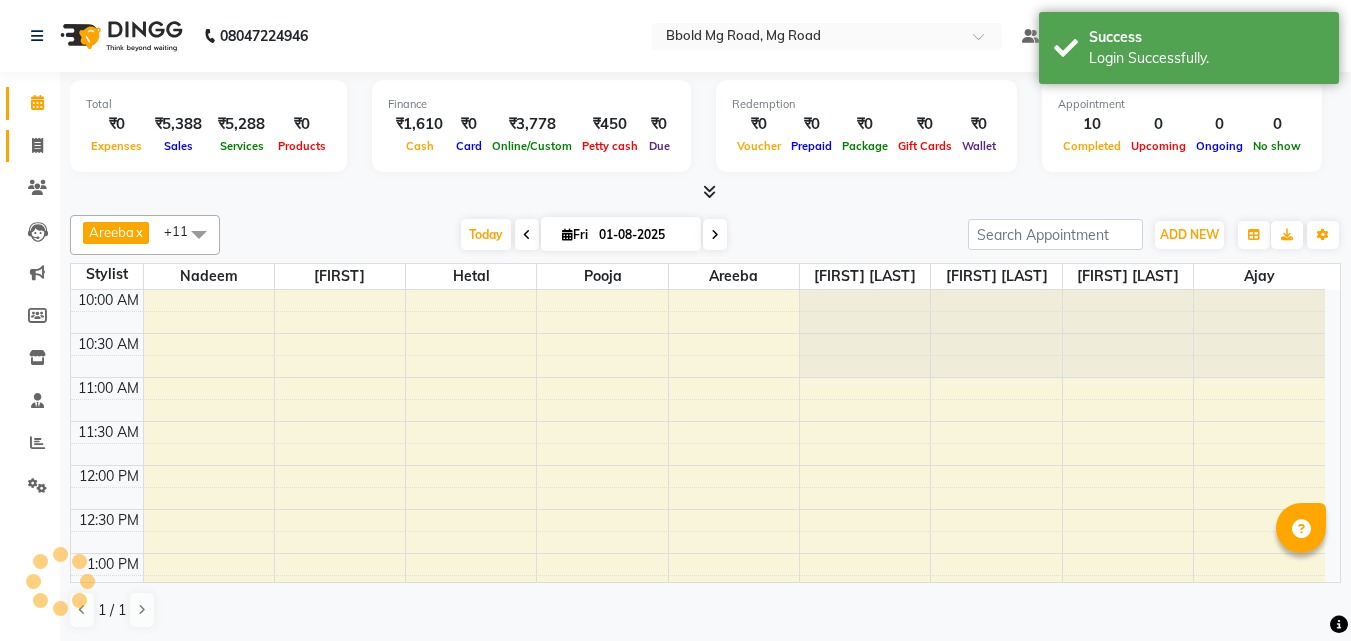 click on "Invoice" 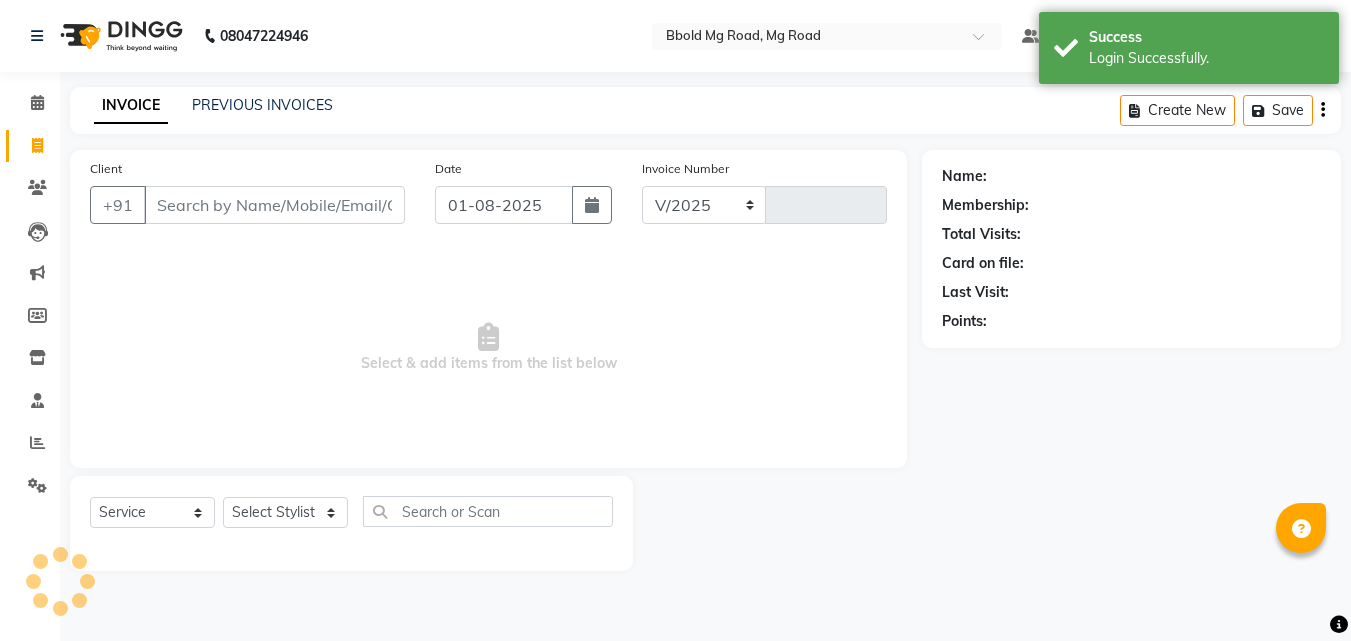 select on "7353" 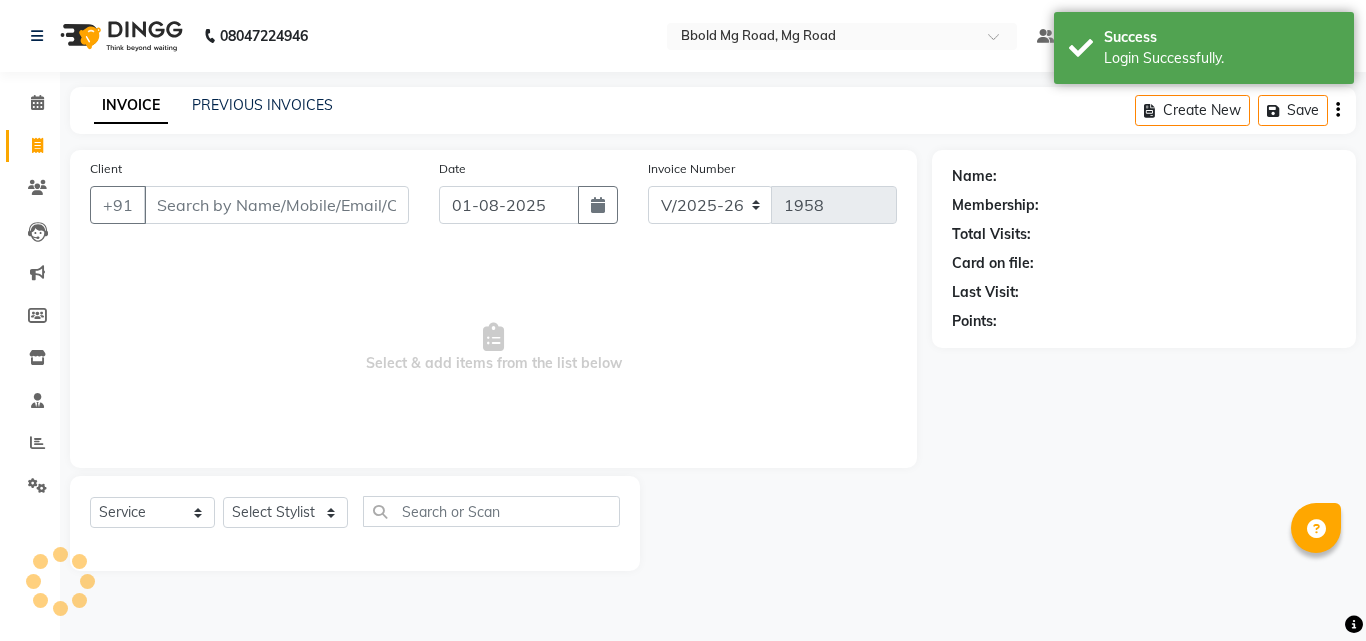 click on "Client" at bounding box center (276, 205) 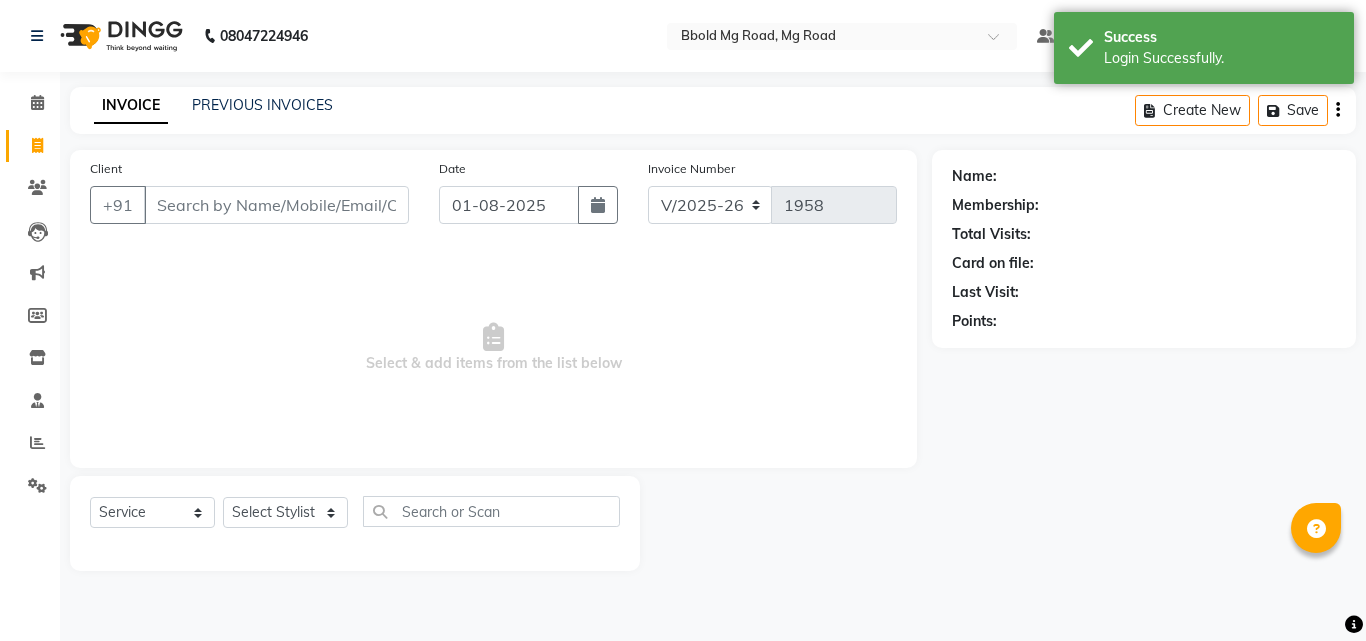 scroll, scrollTop: 0, scrollLeft: 0, axis: both 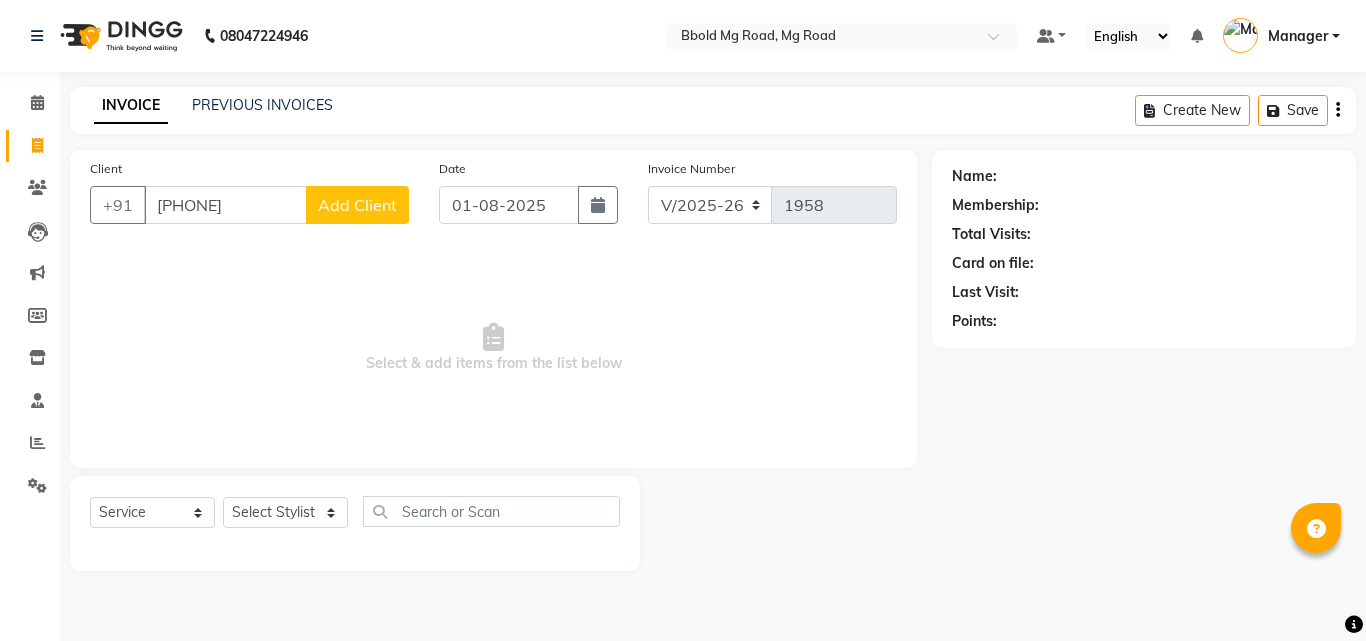 type on "[PHONE]" 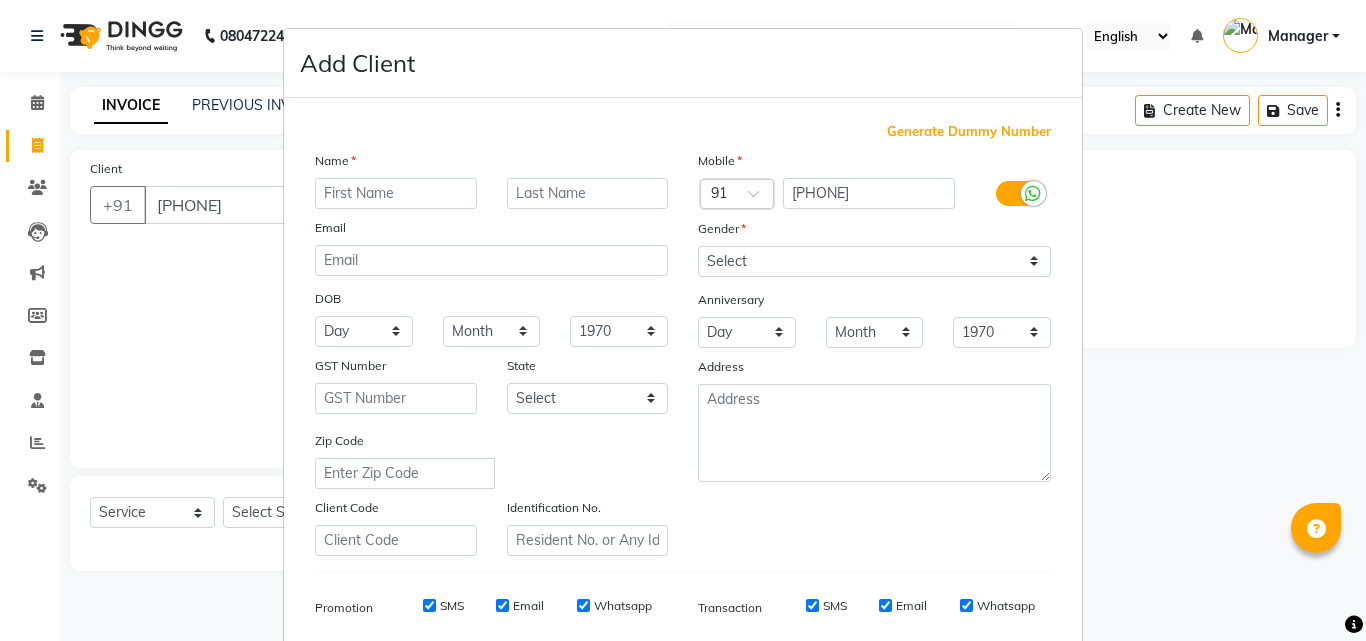 click at bounding box center [396, 193] 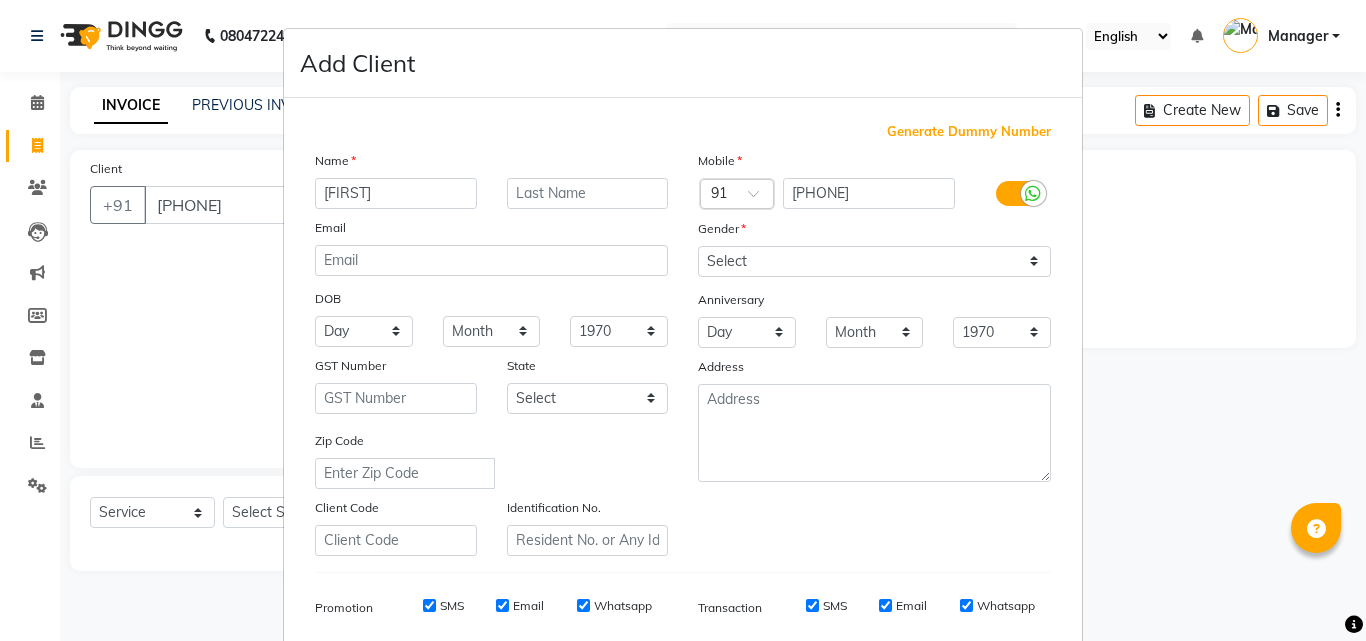 type on "[FIRST]" 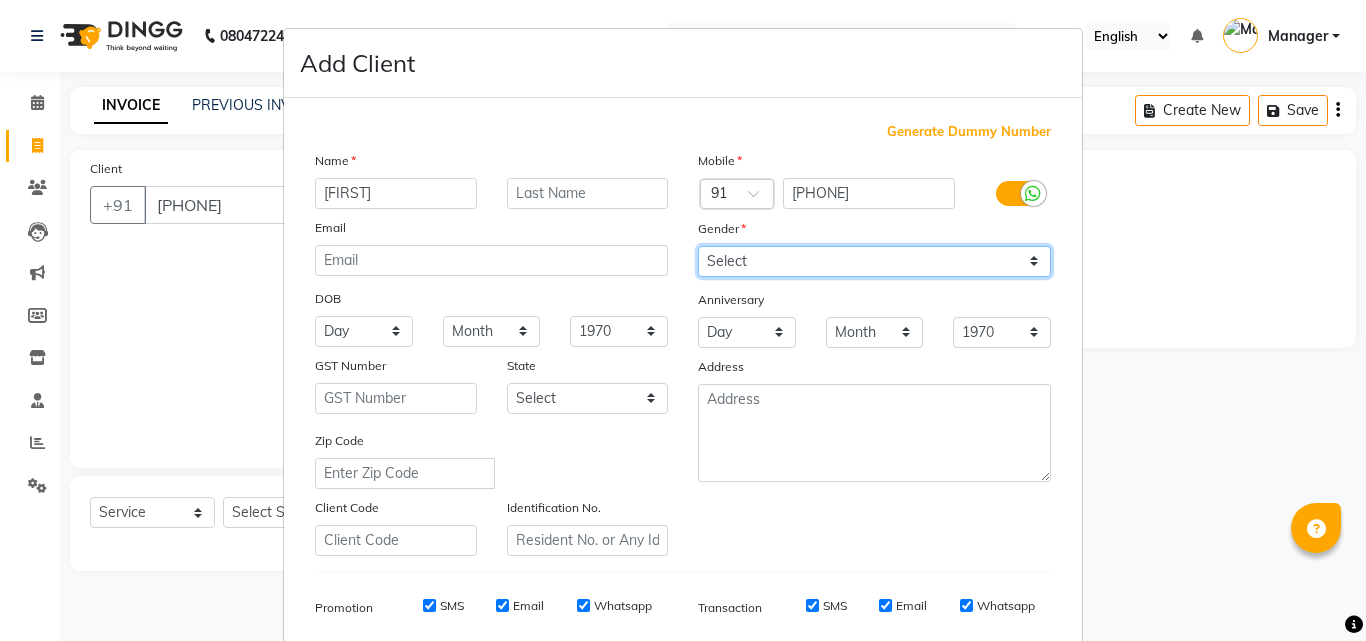 click on "Select Male Female Other Prefer Not To Say" at bounding box center [874, 261] 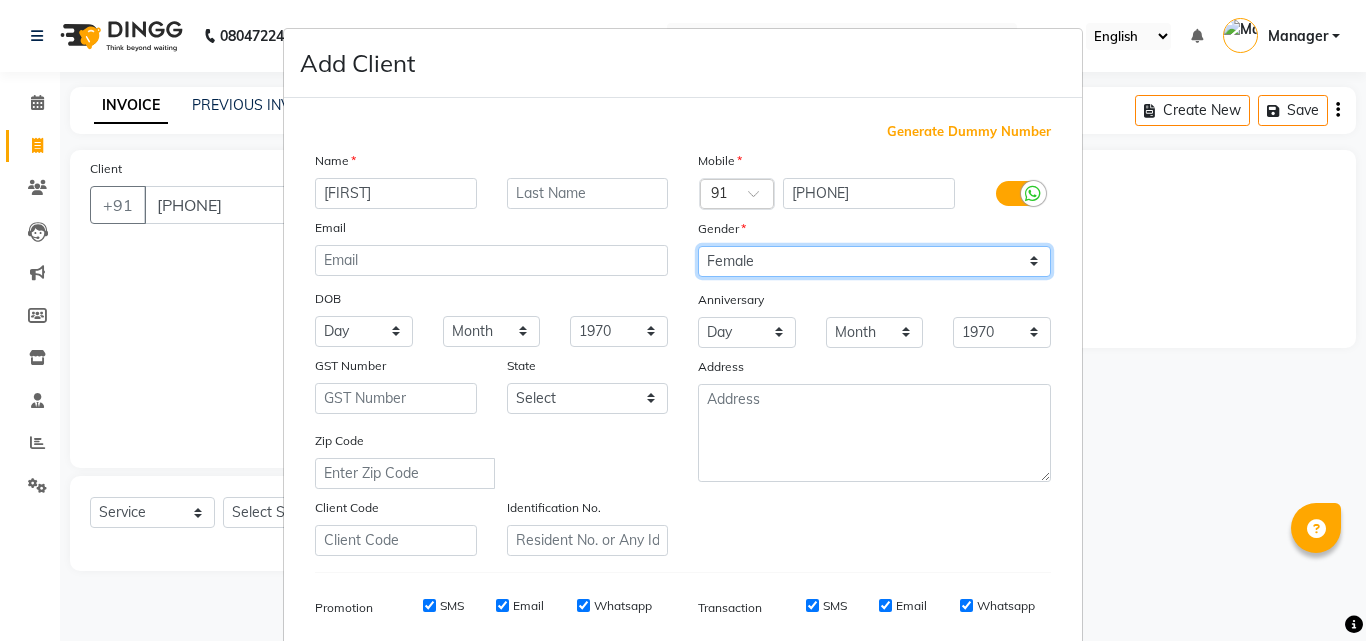 click on "Select Male Female Other Prefer Not To Say" at bounding box center [874, 261] 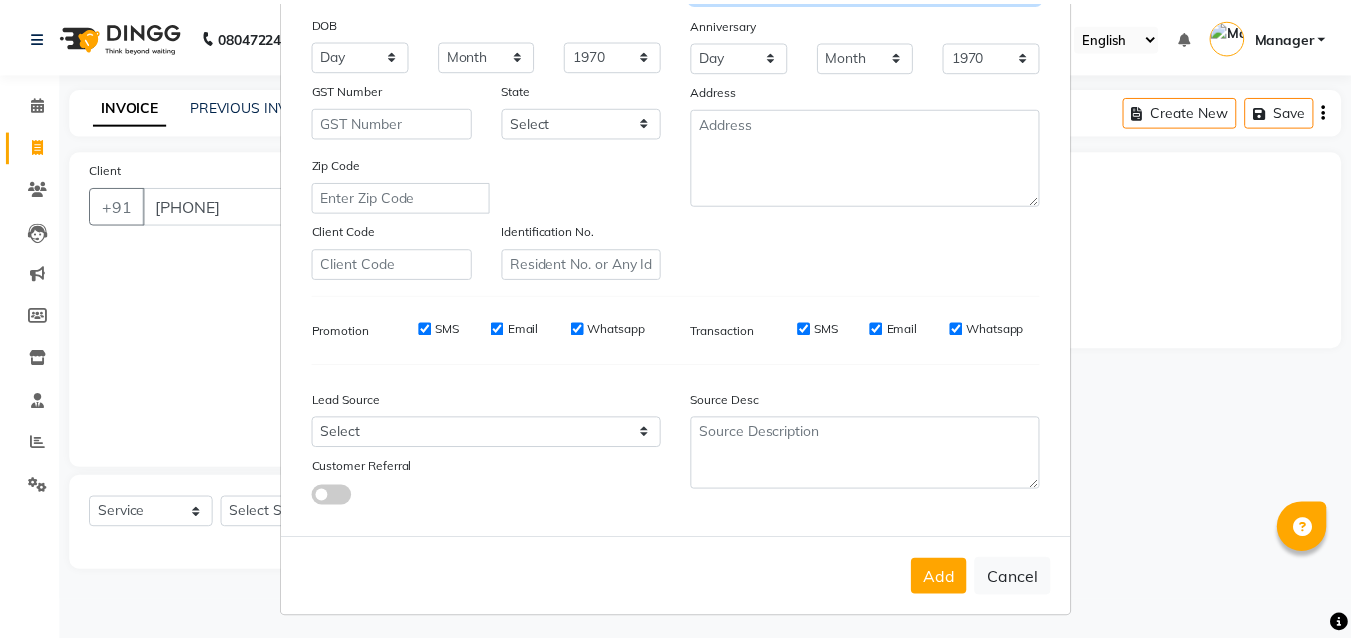 scroll, scrollTop: 282, scrollLeft: 0, axis: vertical 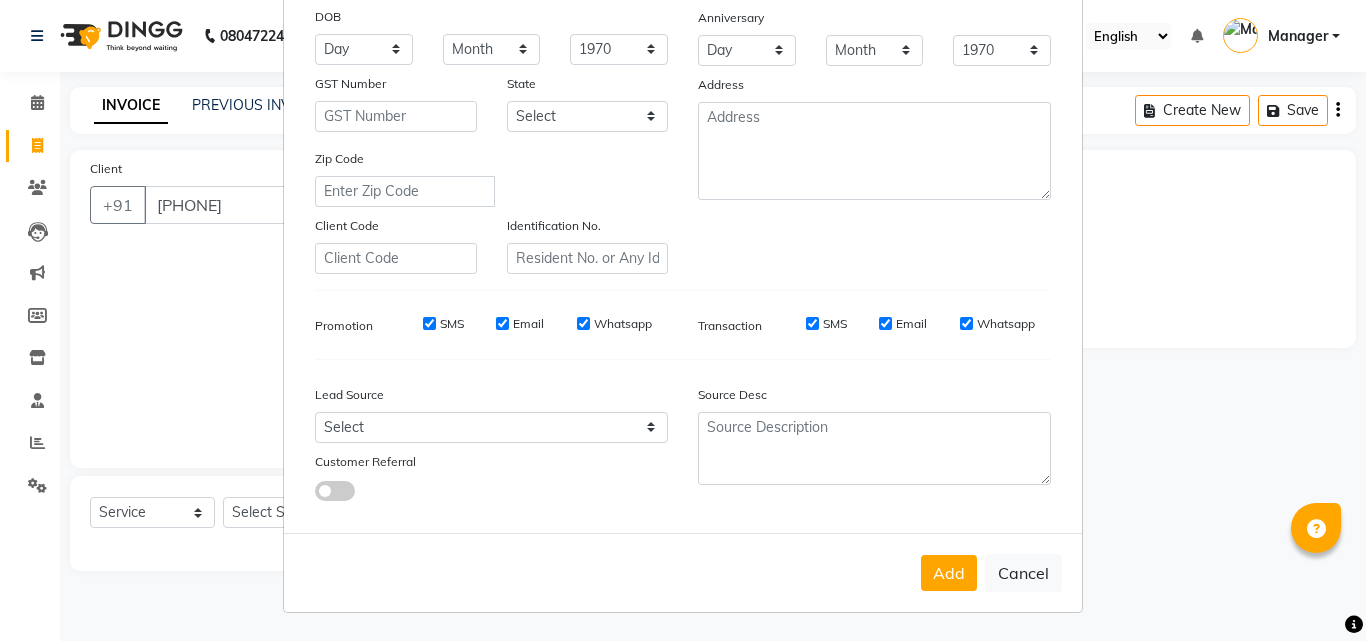 click on "Add   Cancel" at bounding box center (683, 572) 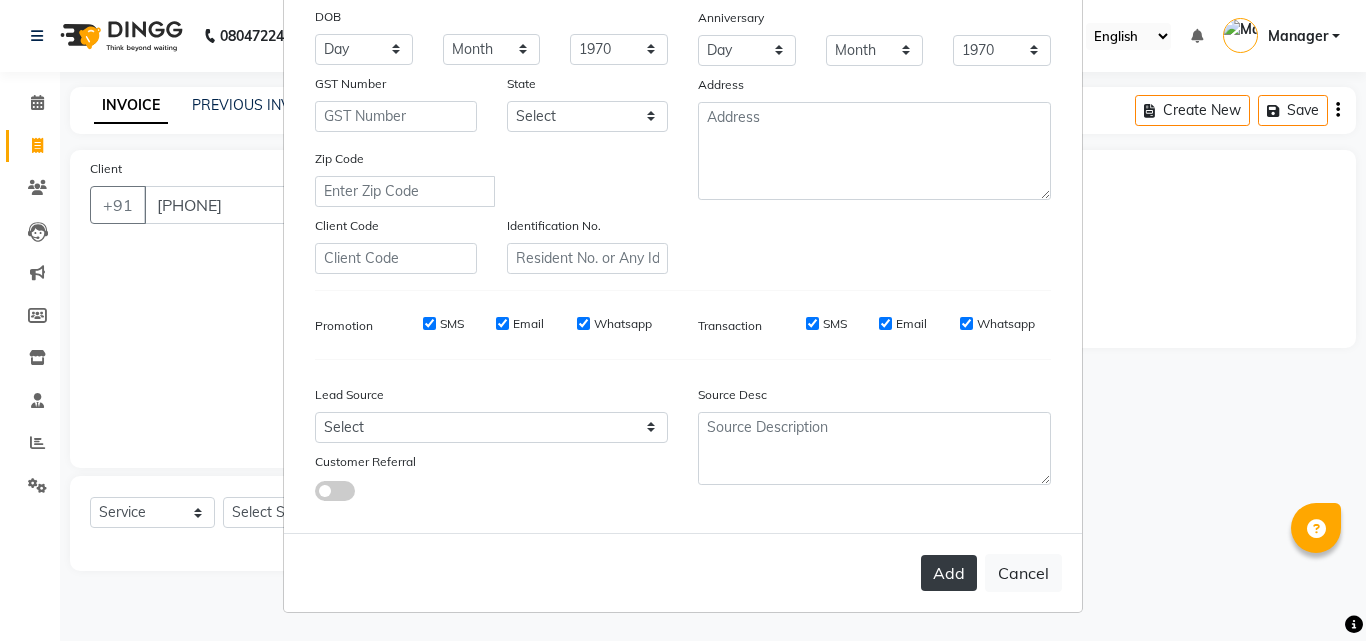 click on "Add" at bounding box center (949, 573) 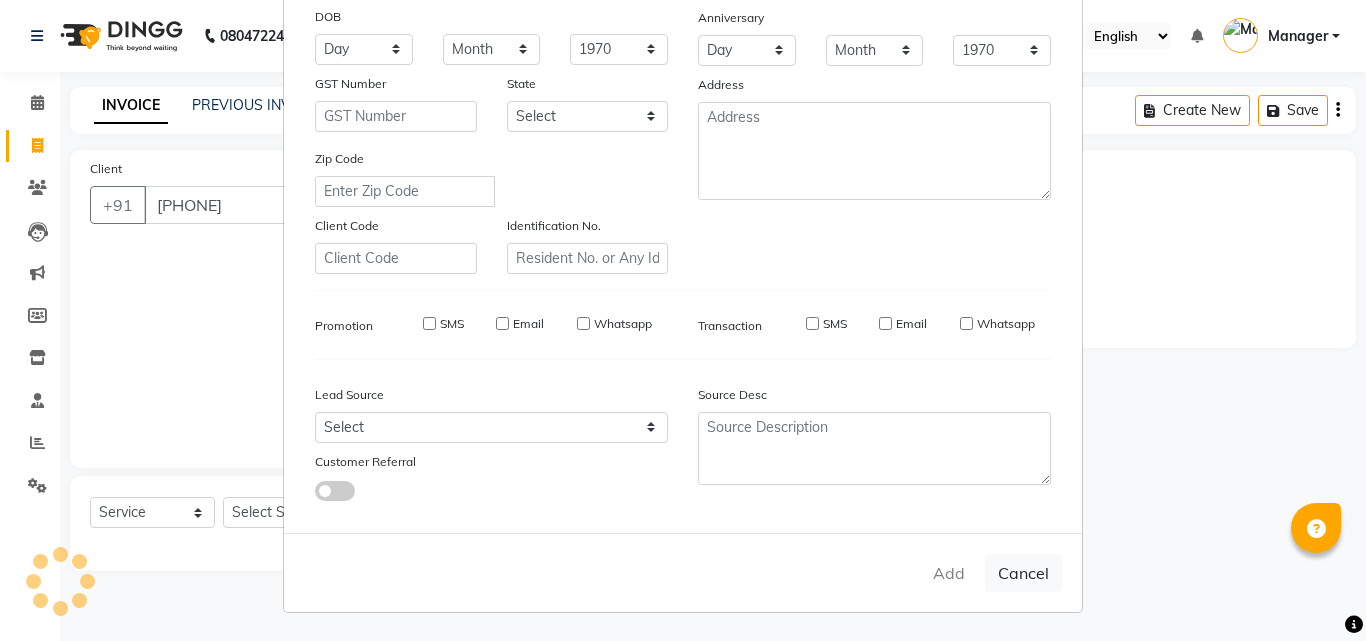 type 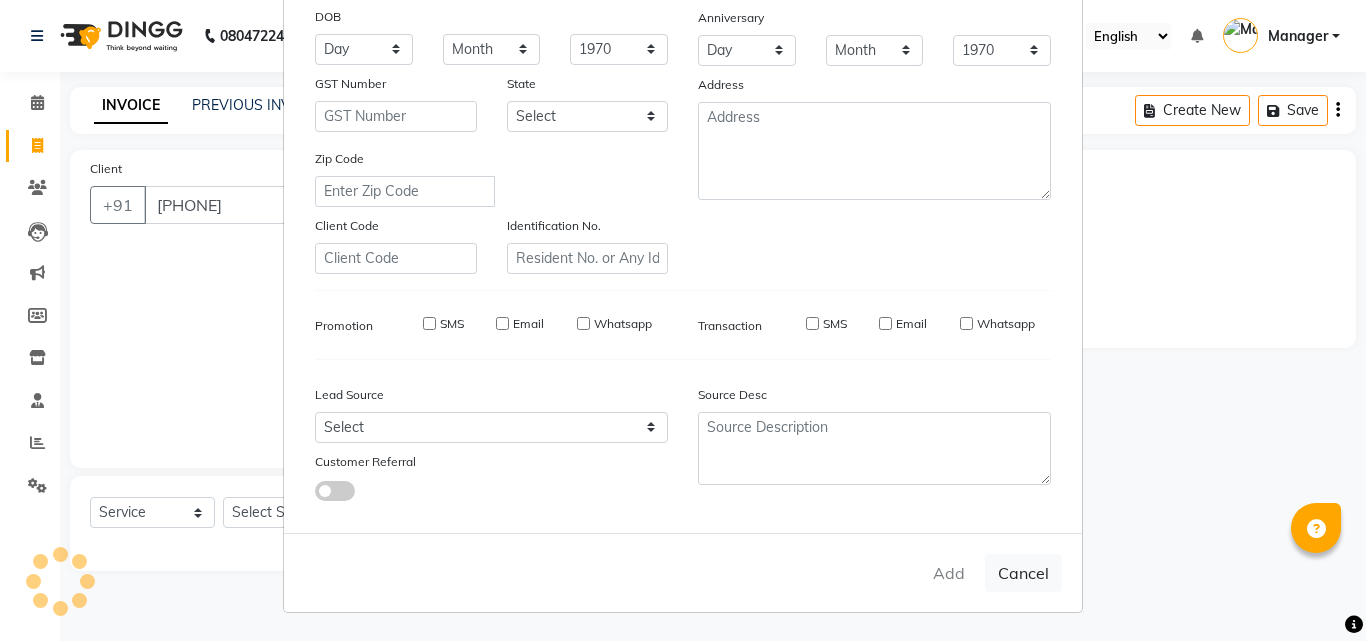 select 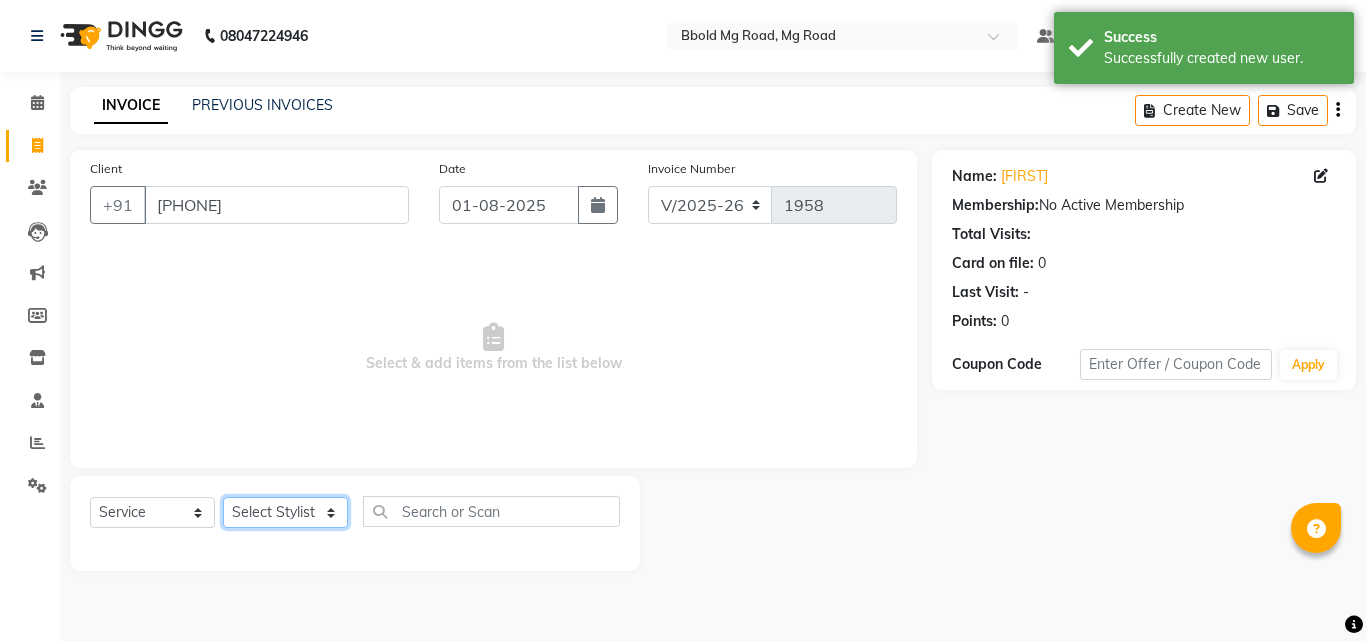 click on "Select Stylist Aarish Qureshi ajay Areeba Hetal  karan Mahima Kelkar Manager Nadeem  Pooja  priya mangr Samiya  Sonam Soni Zeenat Ansari" 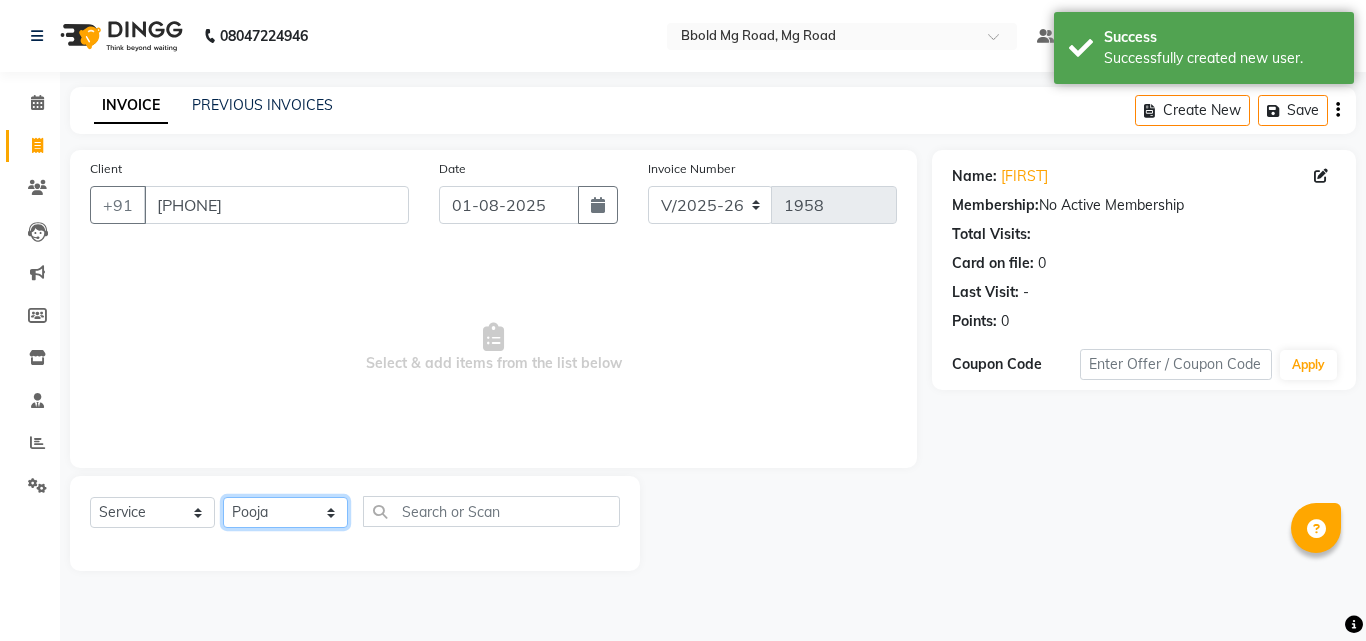 click on "Select Stylist Aarish Qureshi ajay Areeba Hetal  karan Mahima Kelkar Manager Nadeem  Pooja  priya mangr Samiya  Sonam Soni Zeenat Ansari" 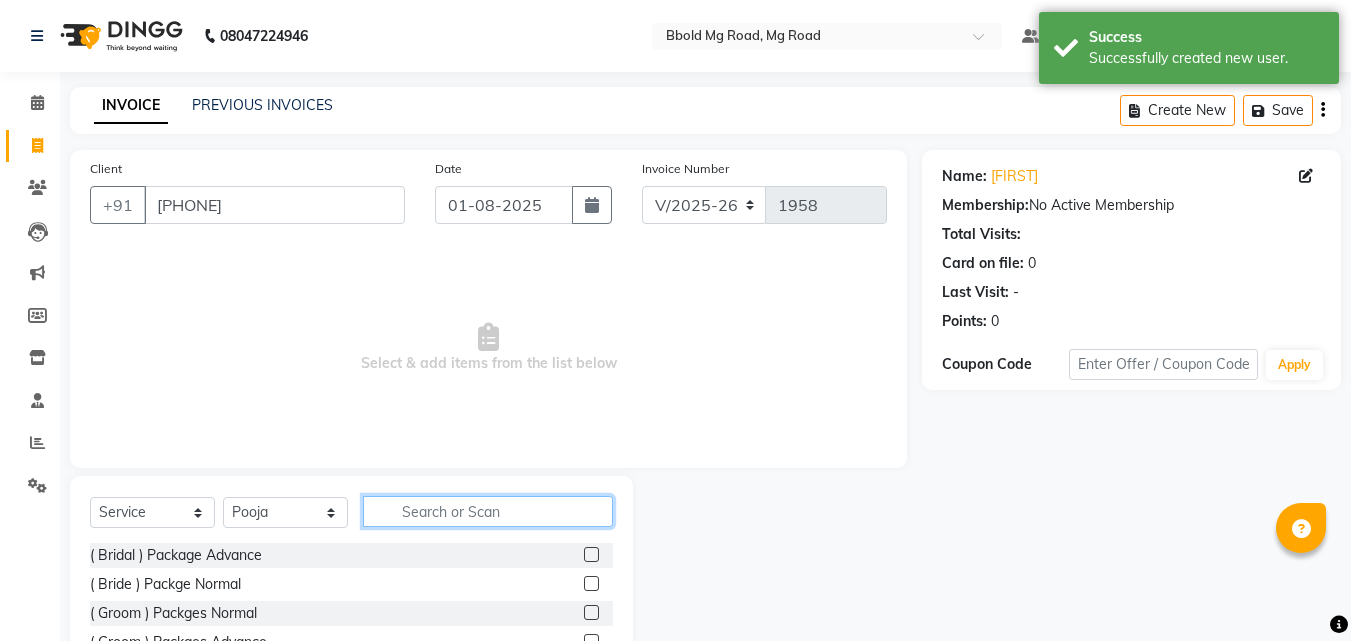 click 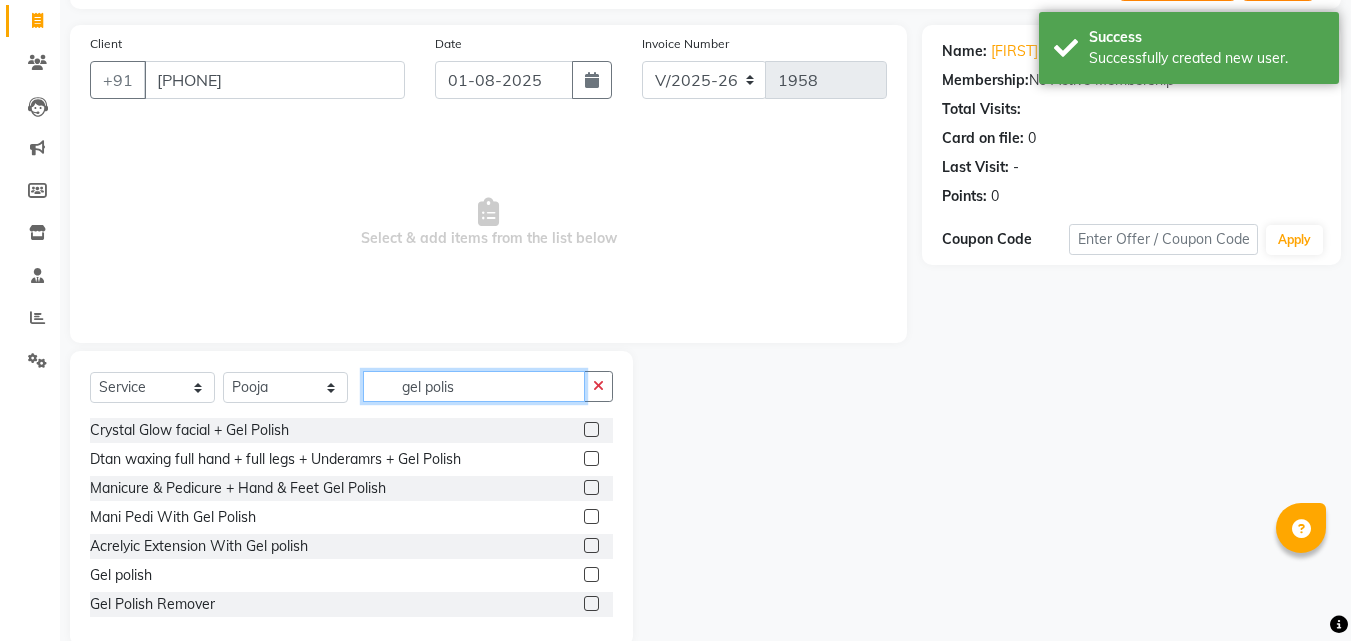 scroll, scrollTop: 160, scrollLeft: 0, axis: vertical 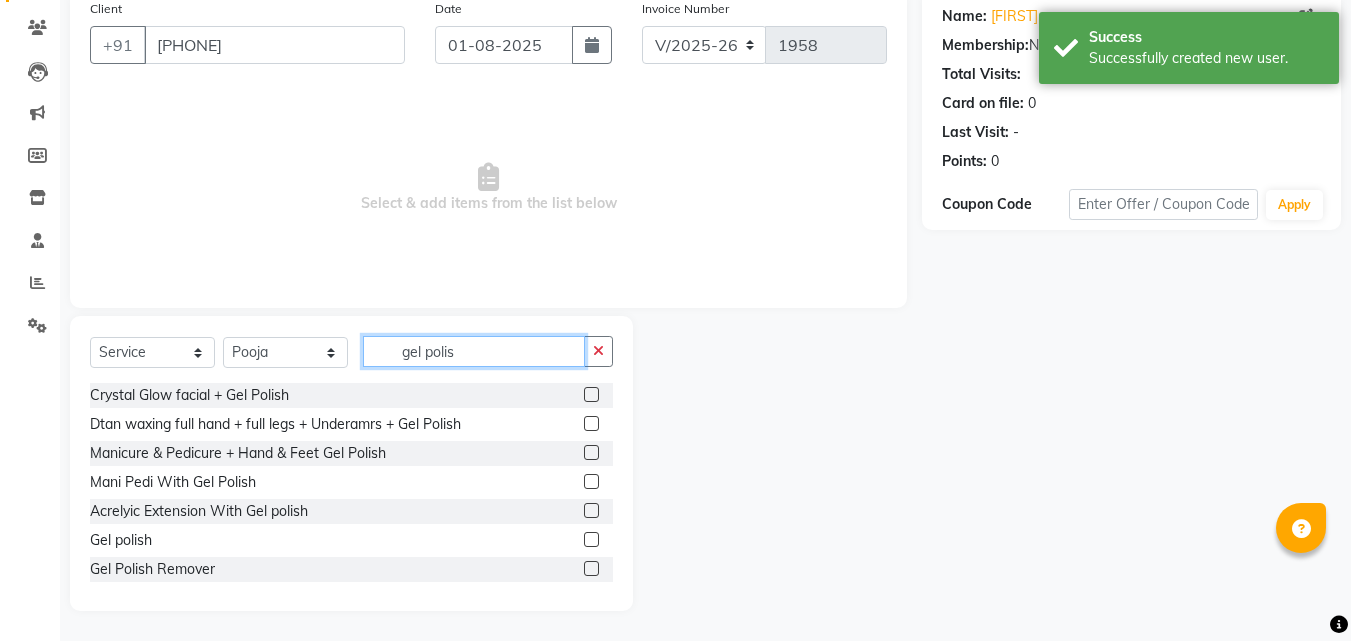 type on "gel polis" 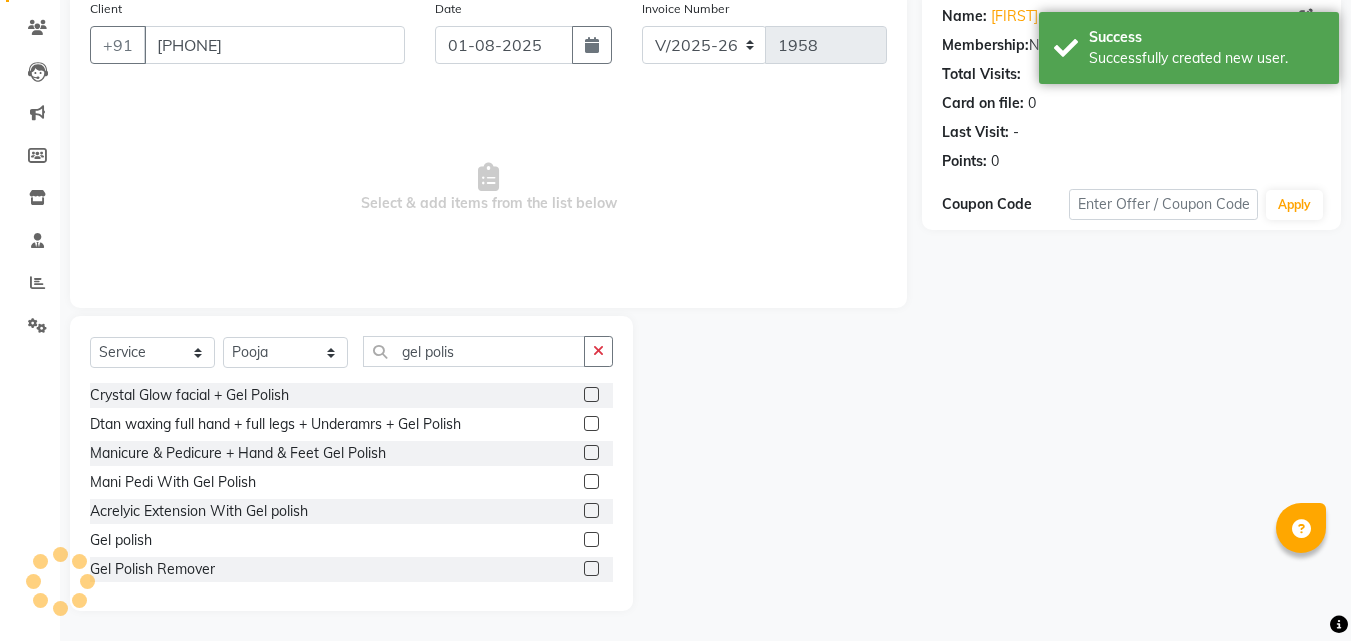 click 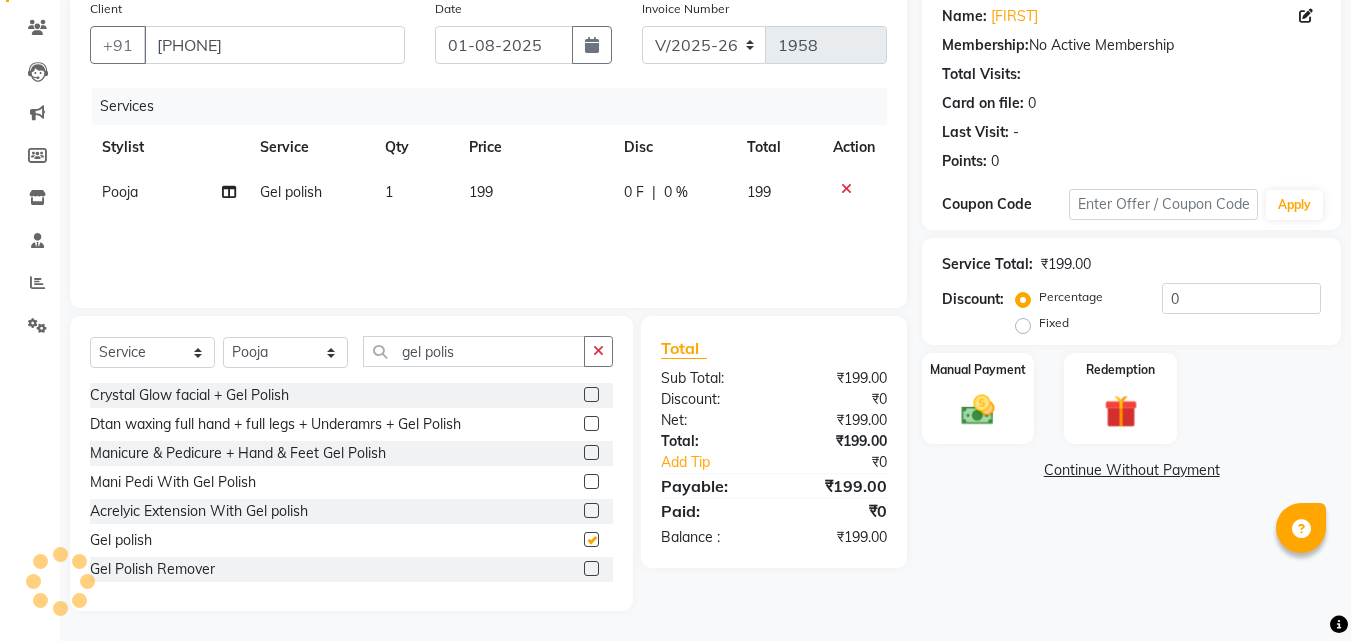 checkbox on "false" 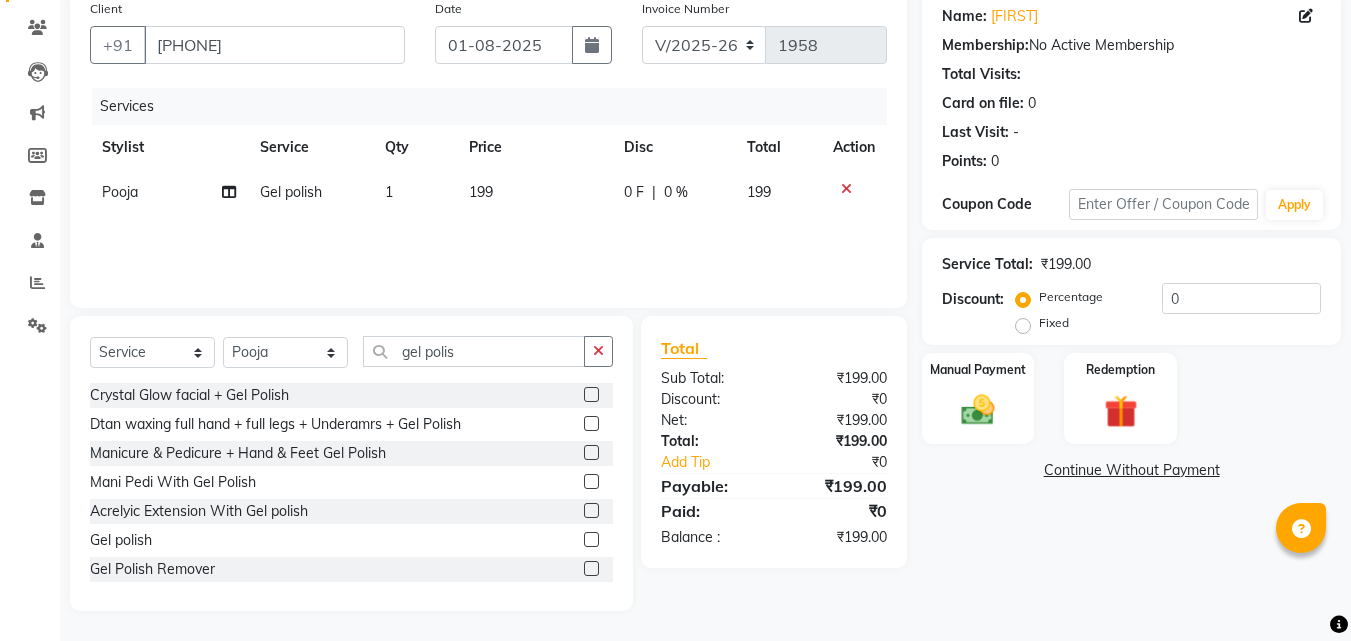 click on "199" 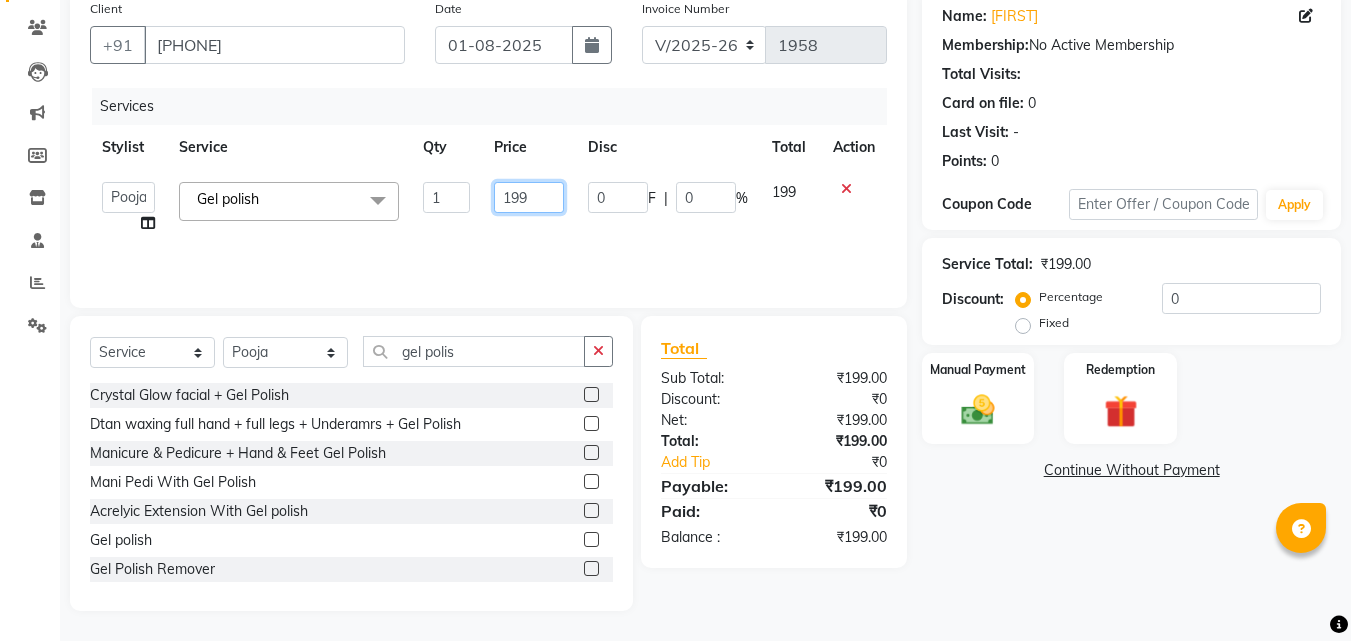click on "199" 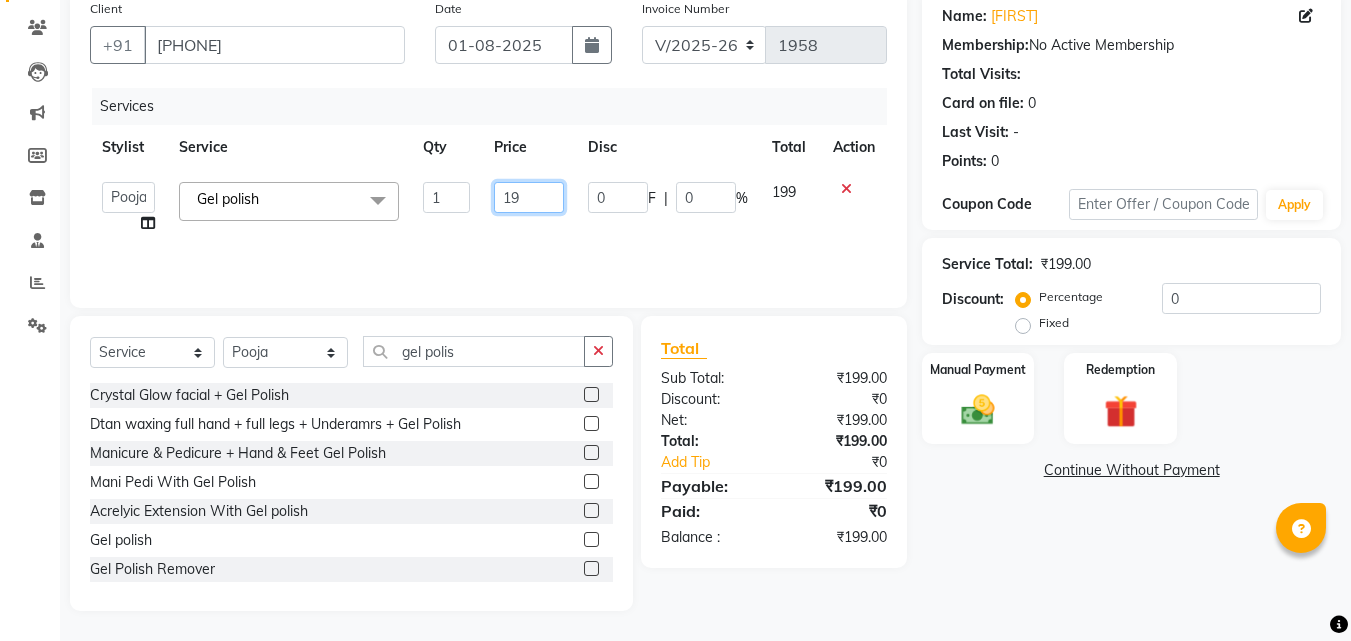 type on "1" 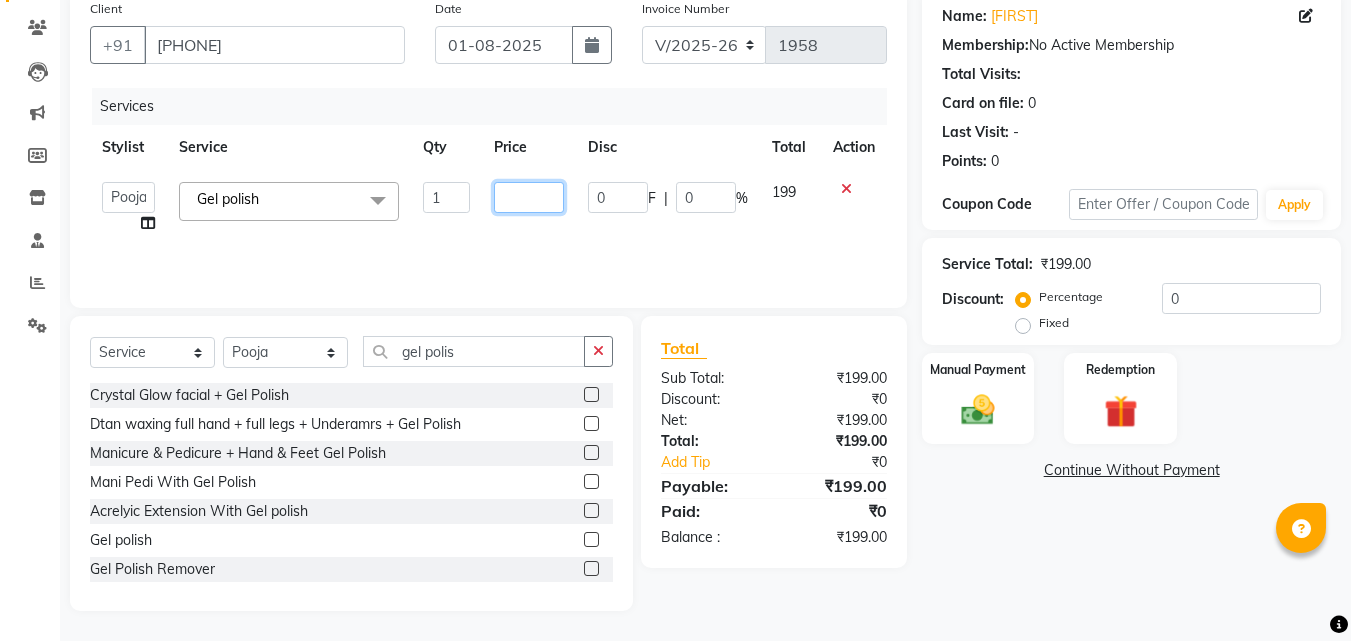 type on "3" 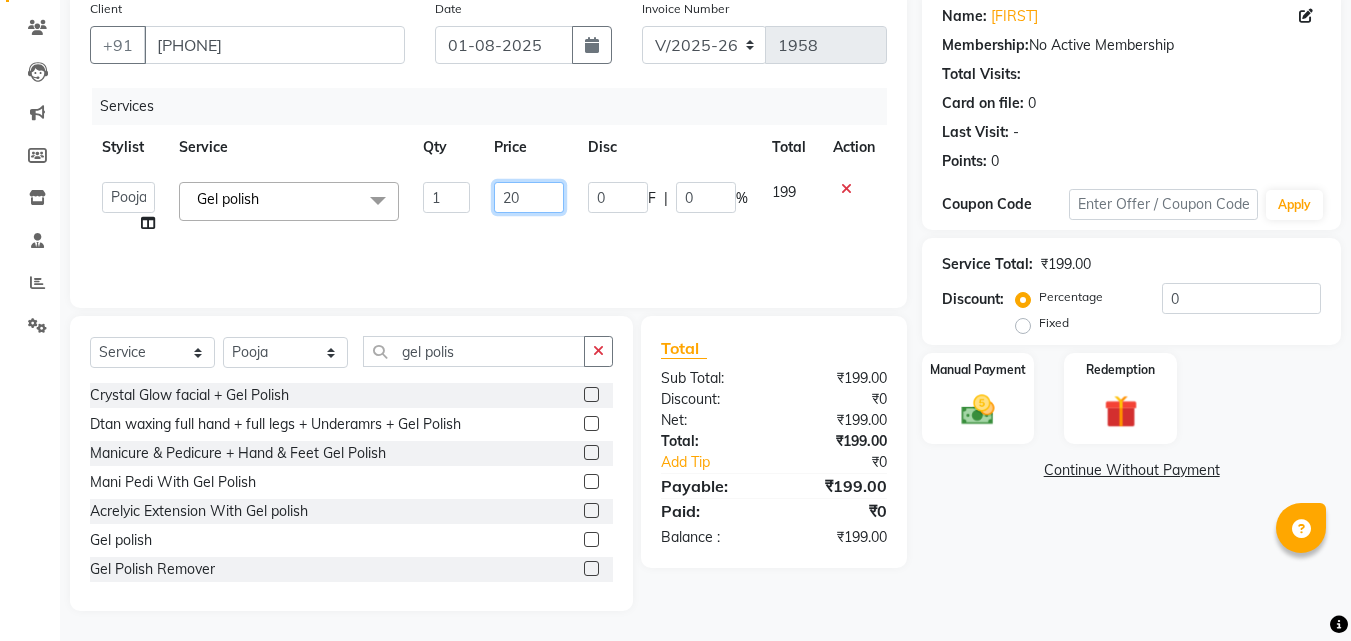 type on "200" 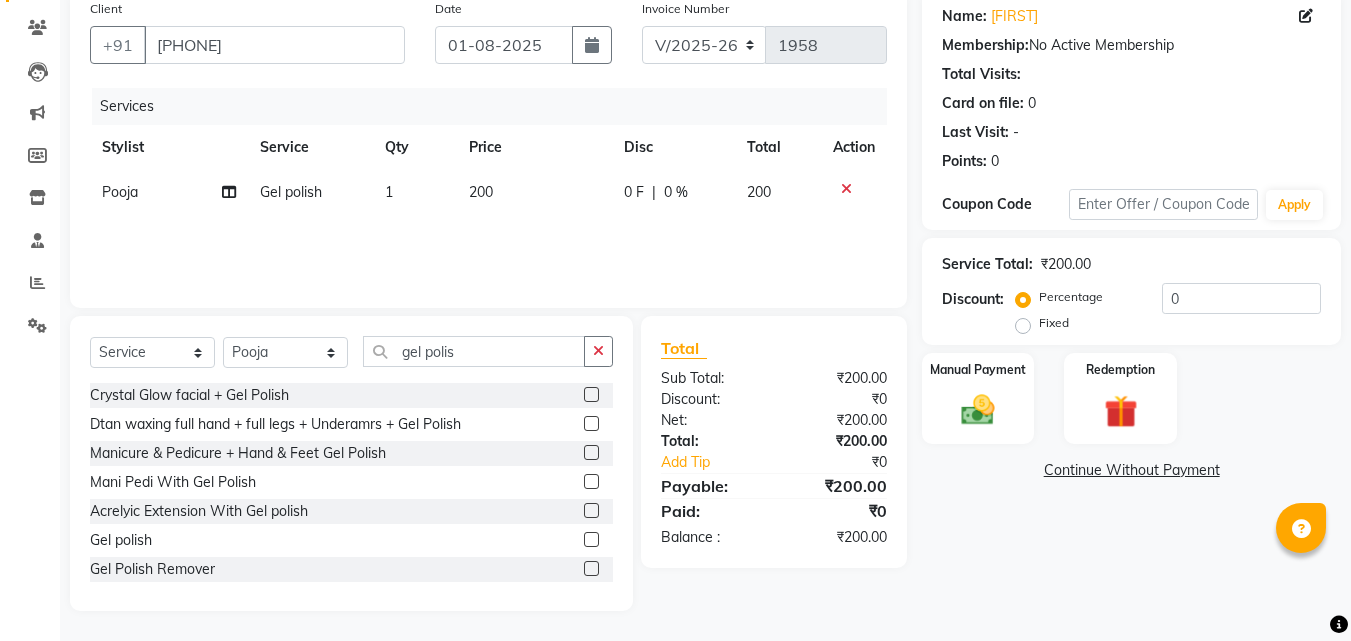 click on "Services Stylist Service Qty Price Disc Total Action [FIRST]  Gel polish 1 200 0 F | 0 % 200" 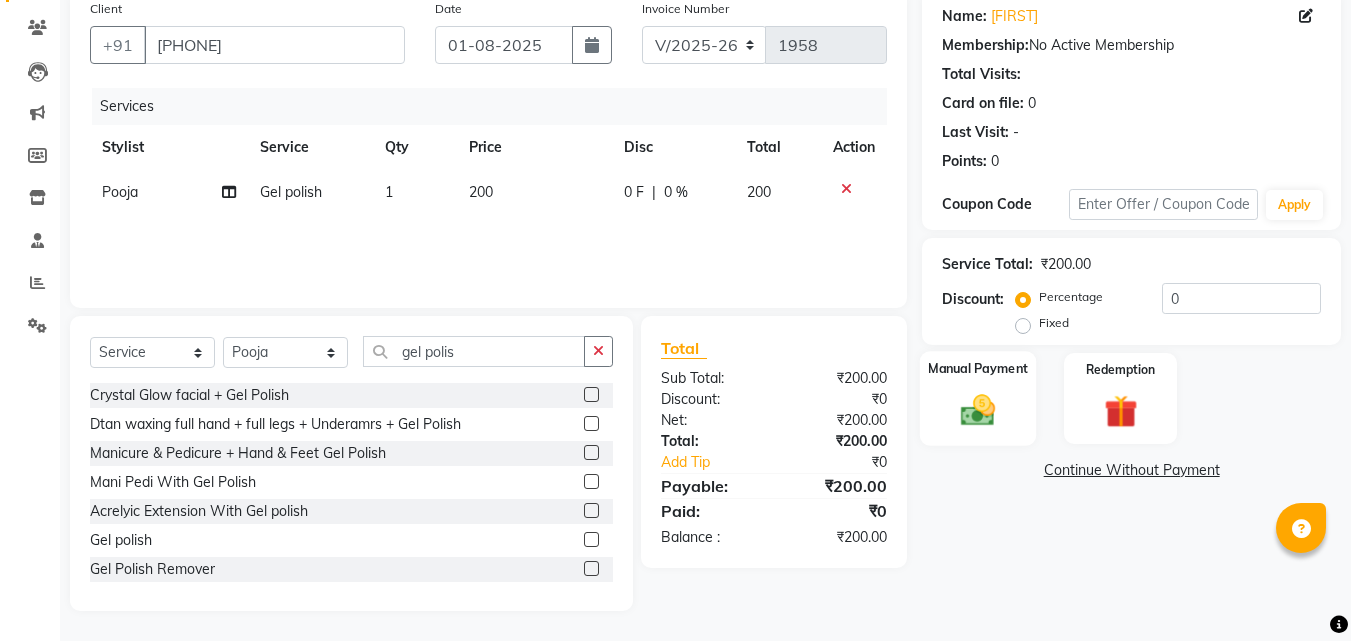 click 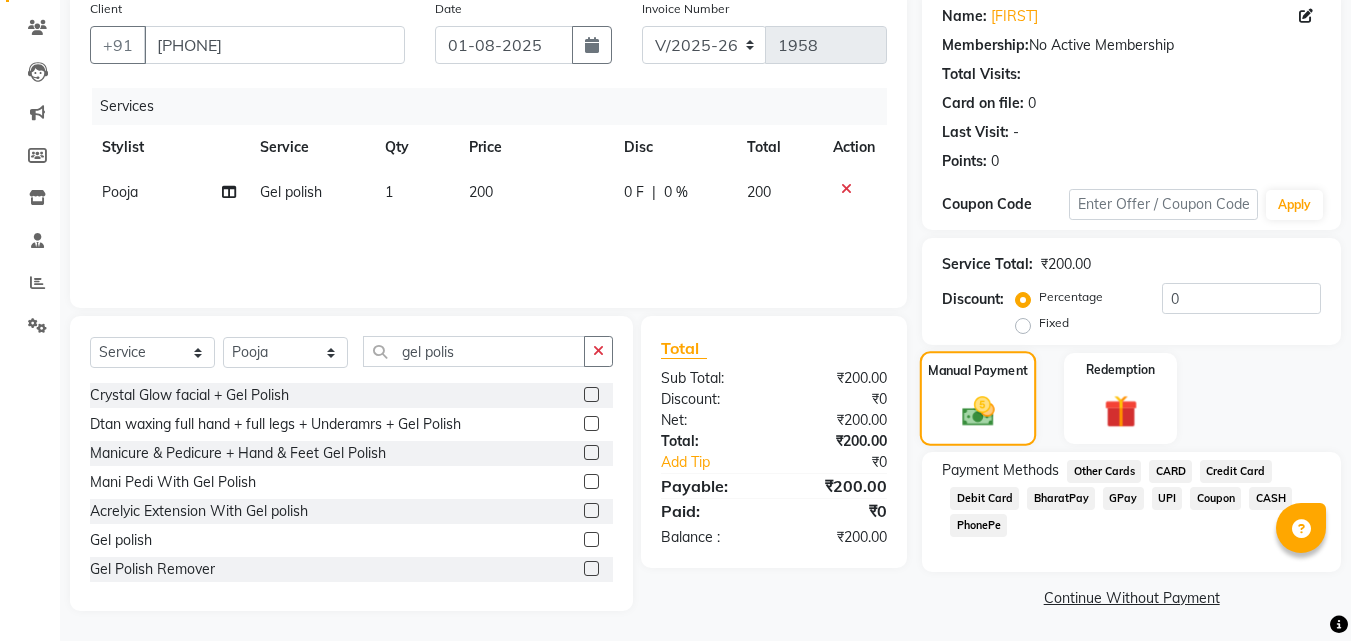 scroll, scrollTop: 162, scrollLeft: 0, axis: vertical 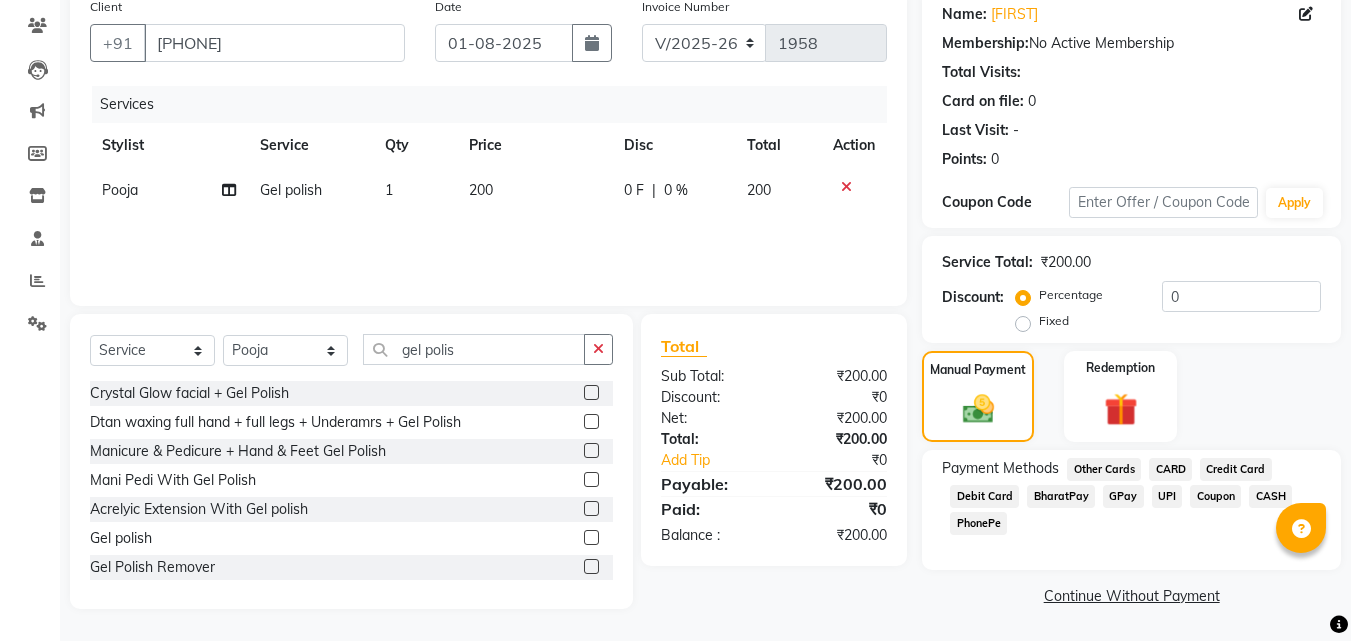 click on "GPay" 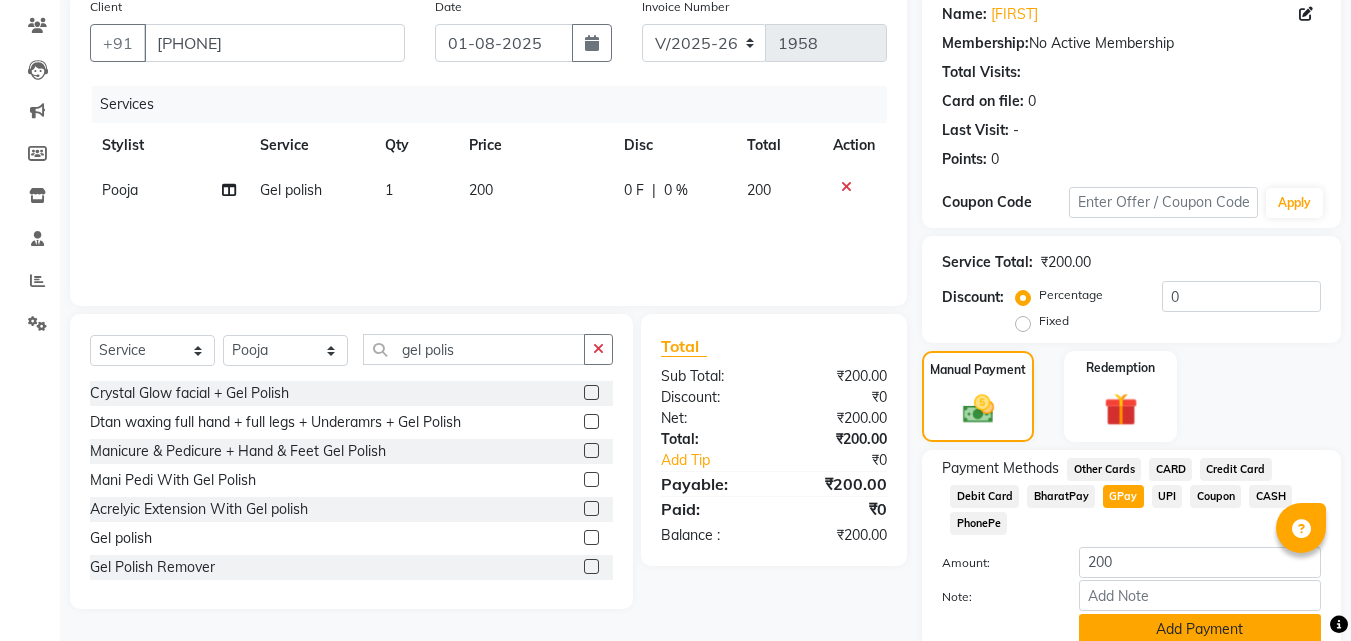 click on "Add Payment" 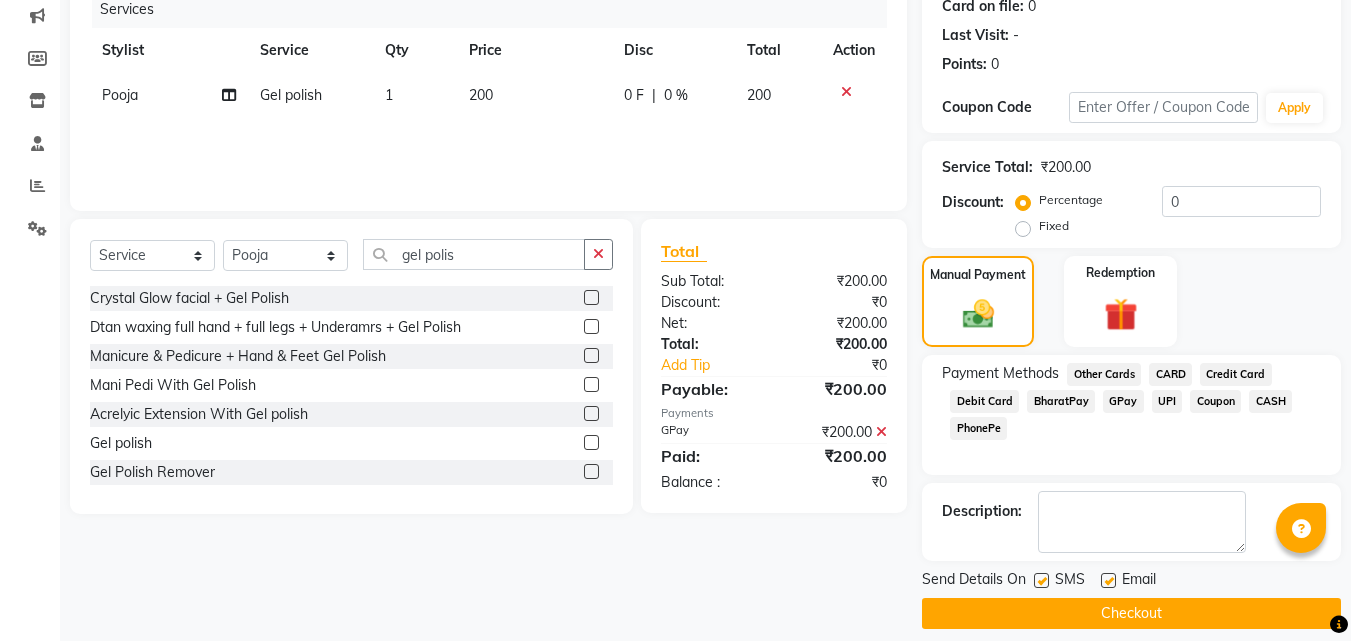 scroll, scrollTop: 275, scrollLeft: 0, axis: vertical 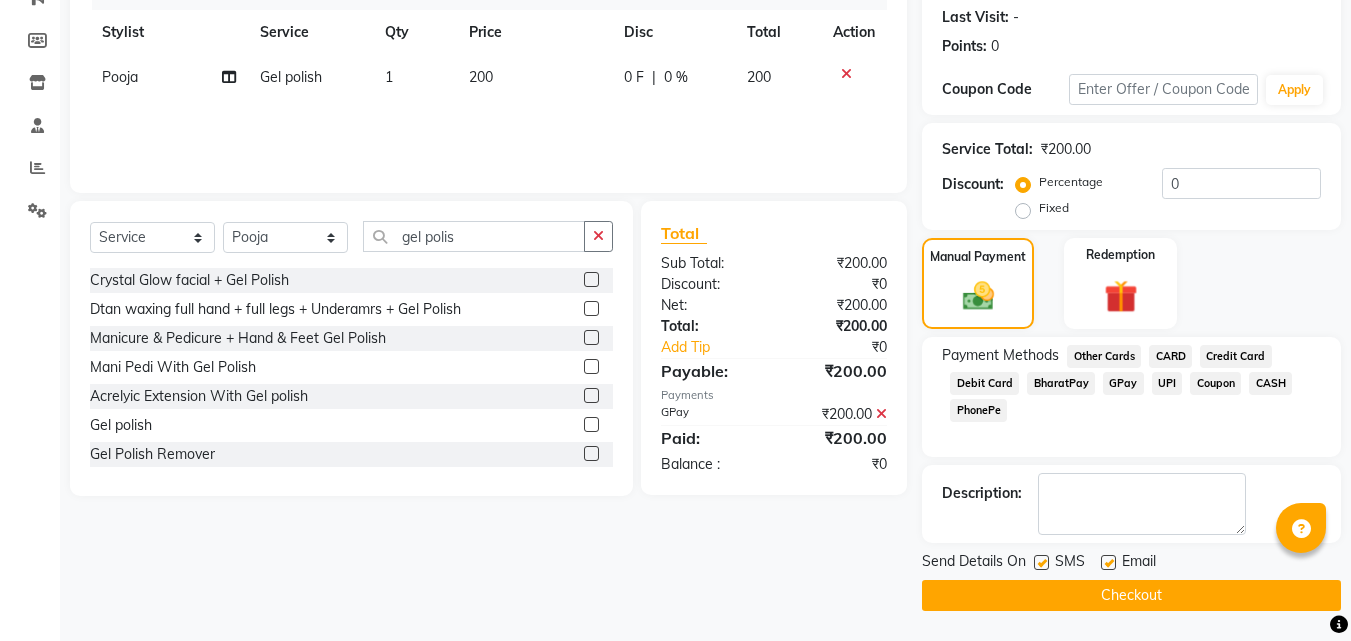 click on "Checkout" 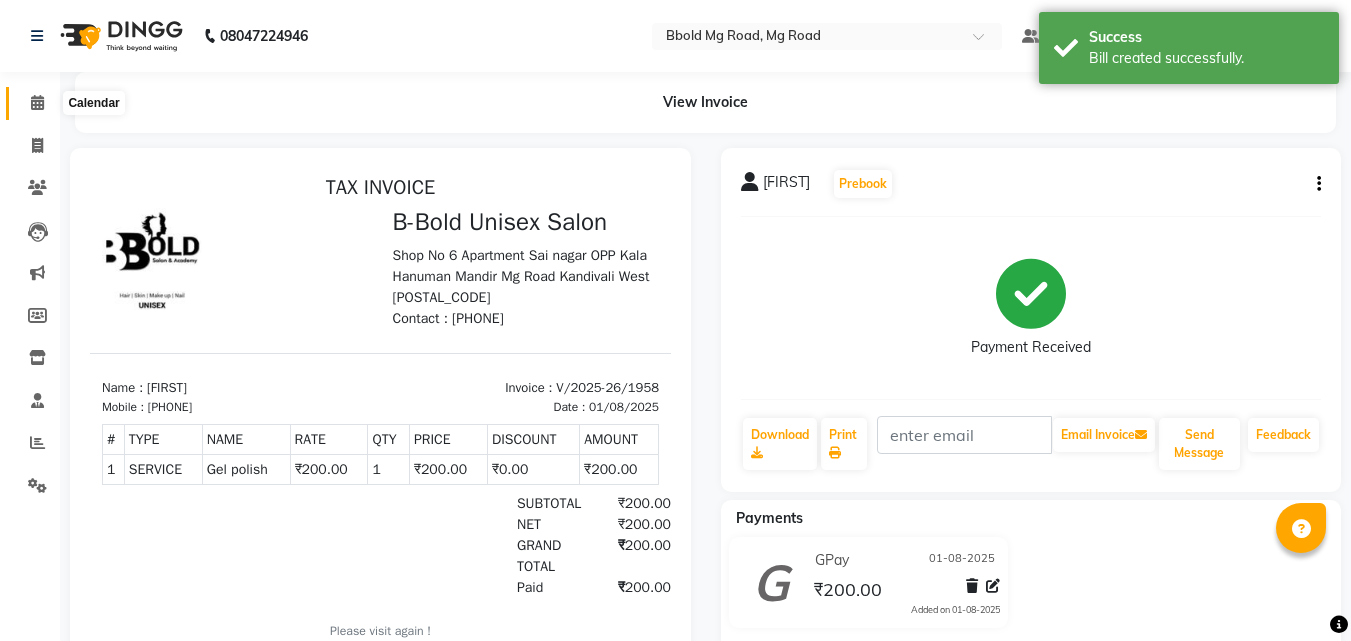 scroll, scrollTop: 0, scrollLeft: 0, axis: both 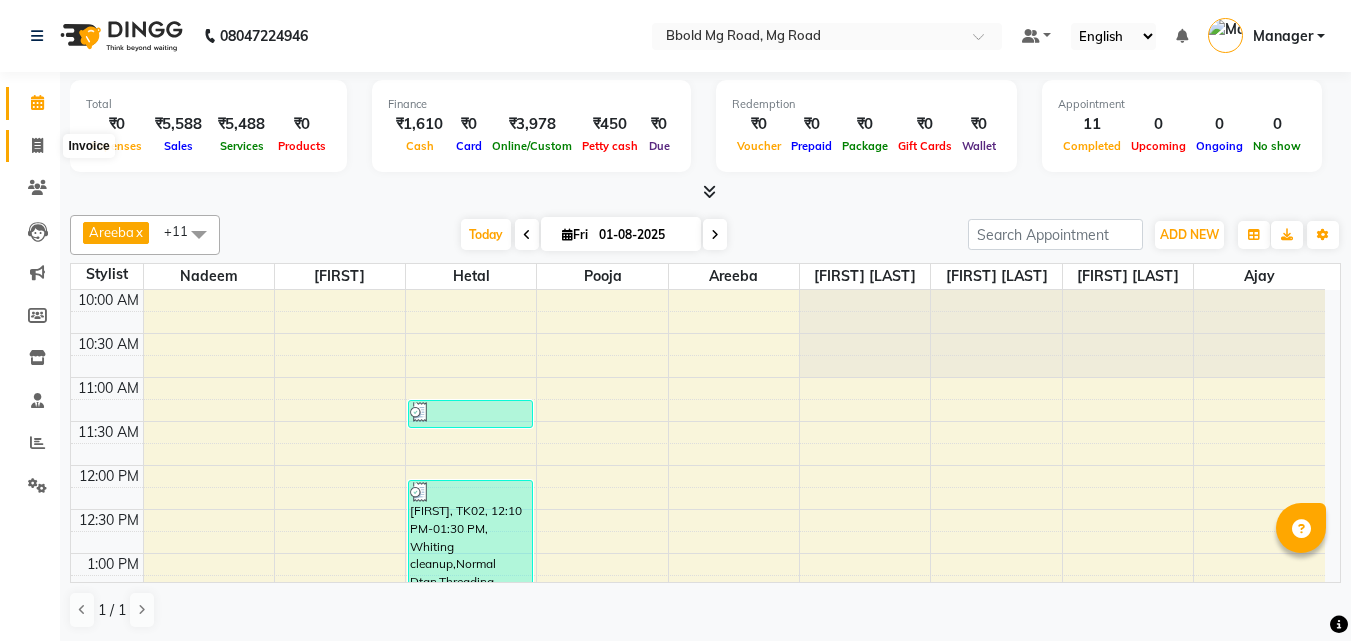 click 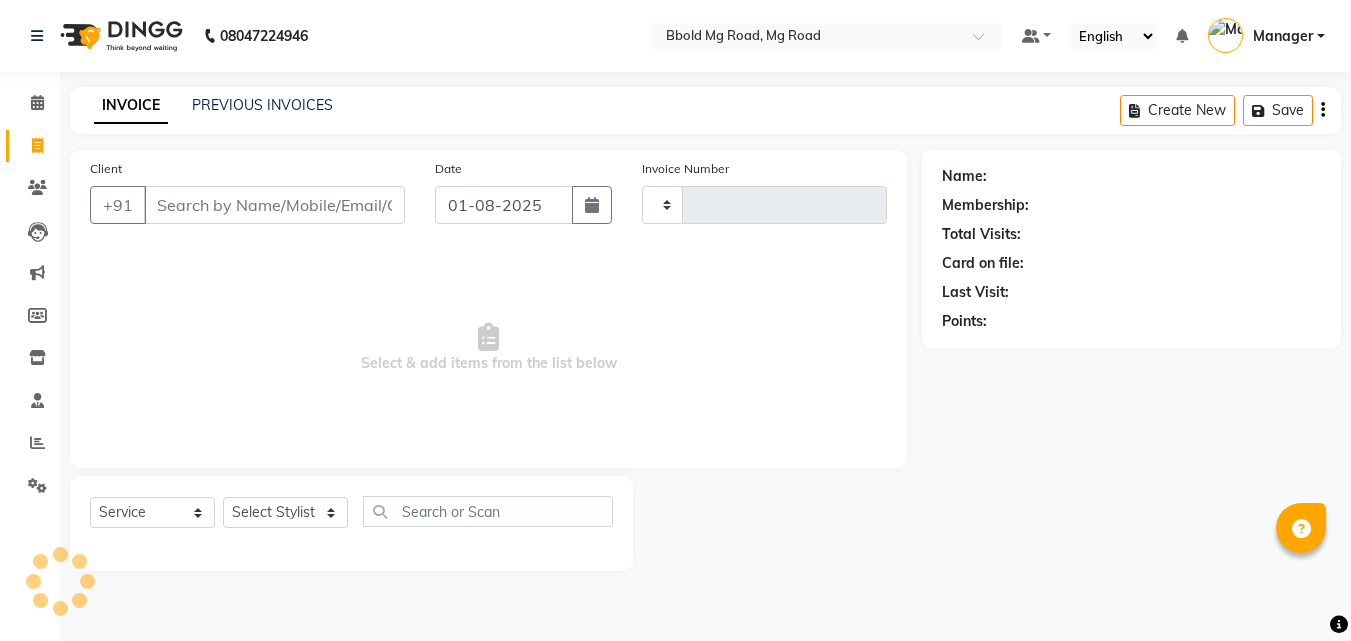 type on "1959" 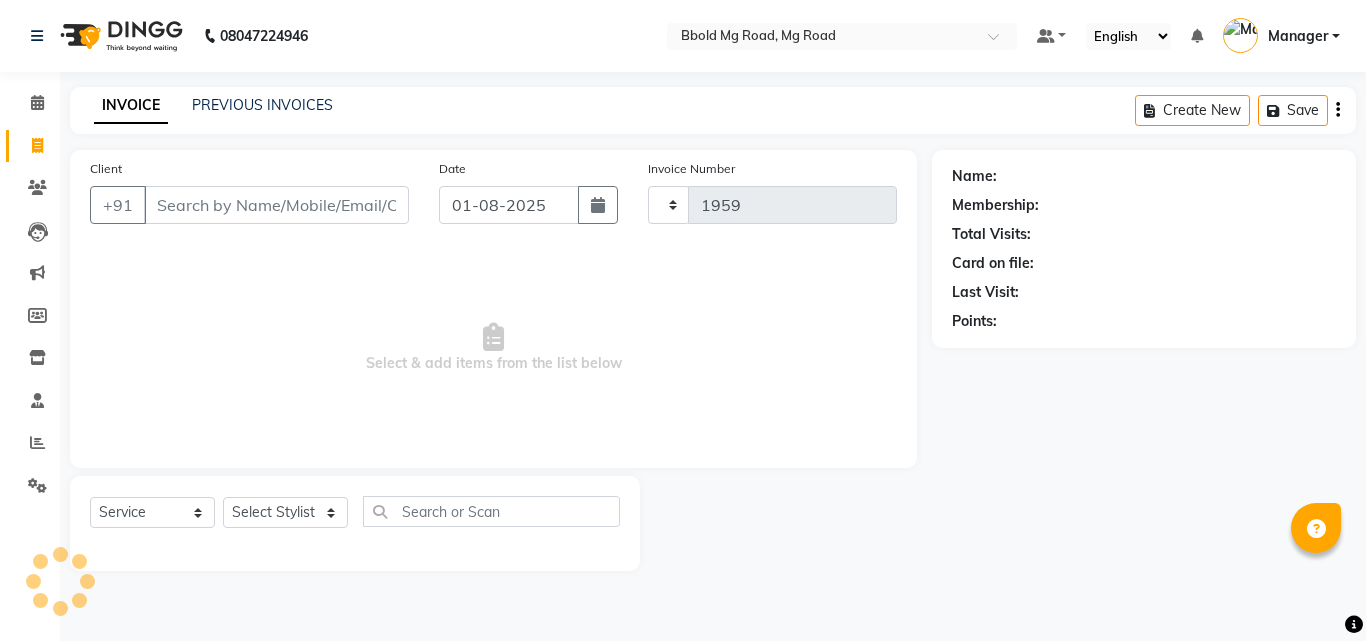 select on "7353" 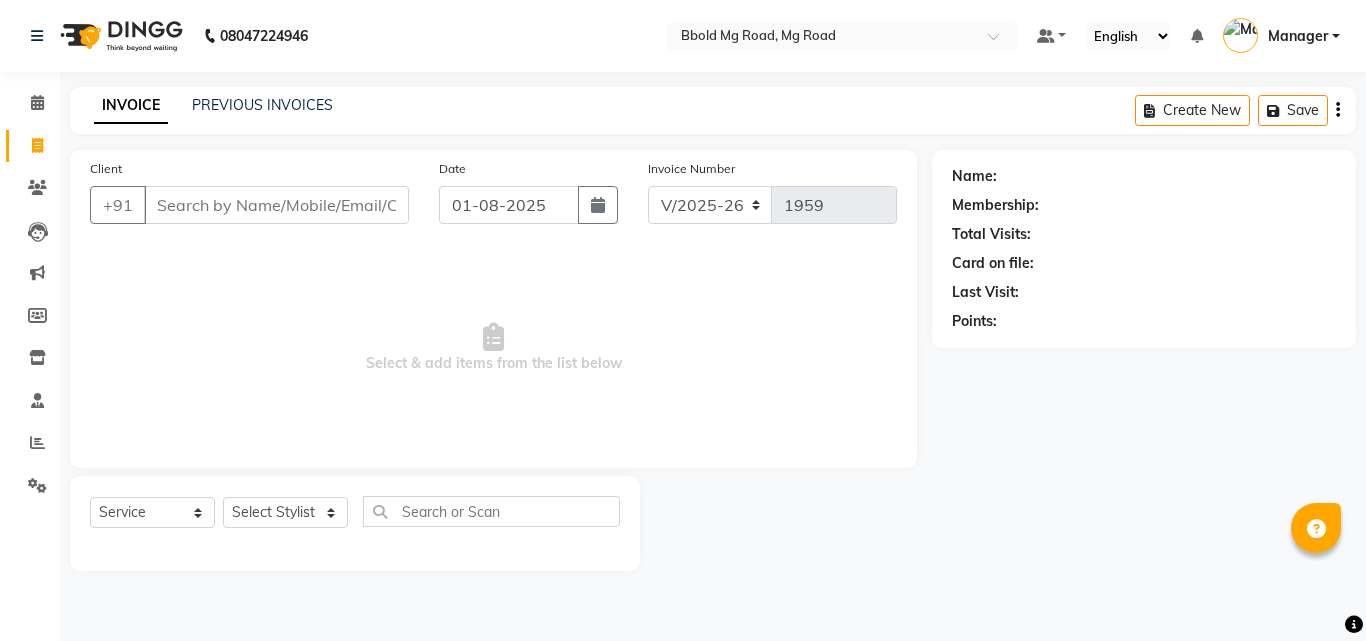 click on "Client" at bounding box center (276, 205) 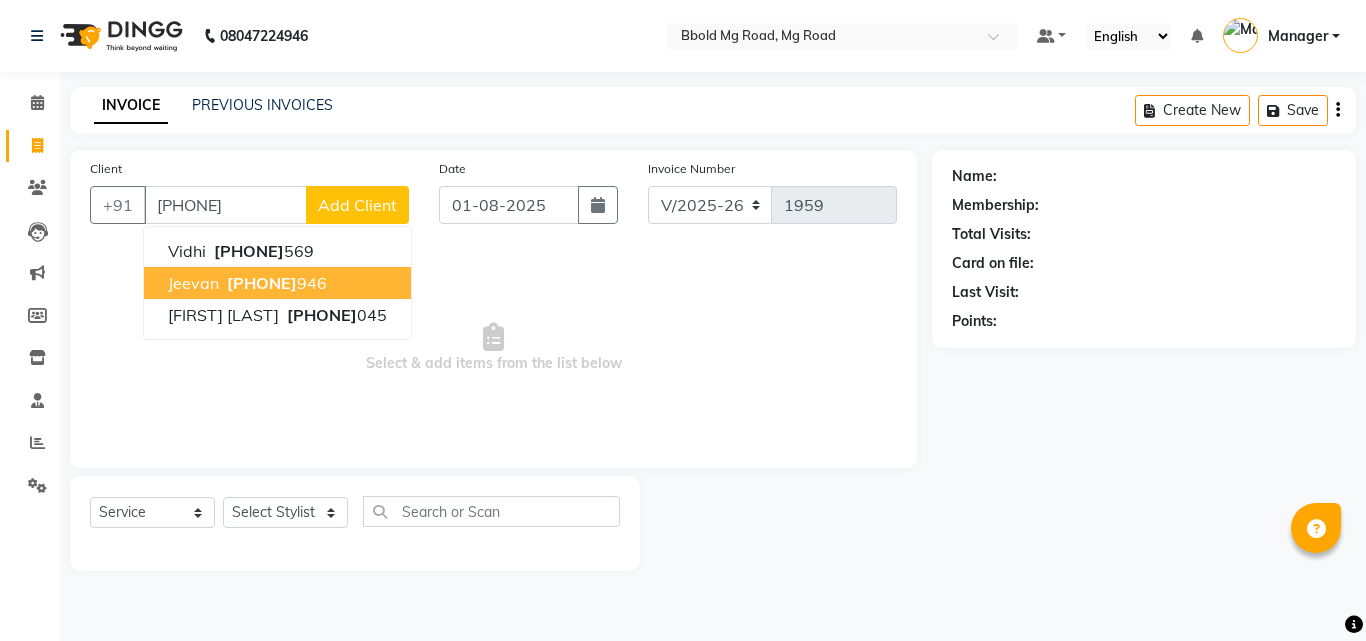 click on "[PHONE]" at bounding box center [262, 283] 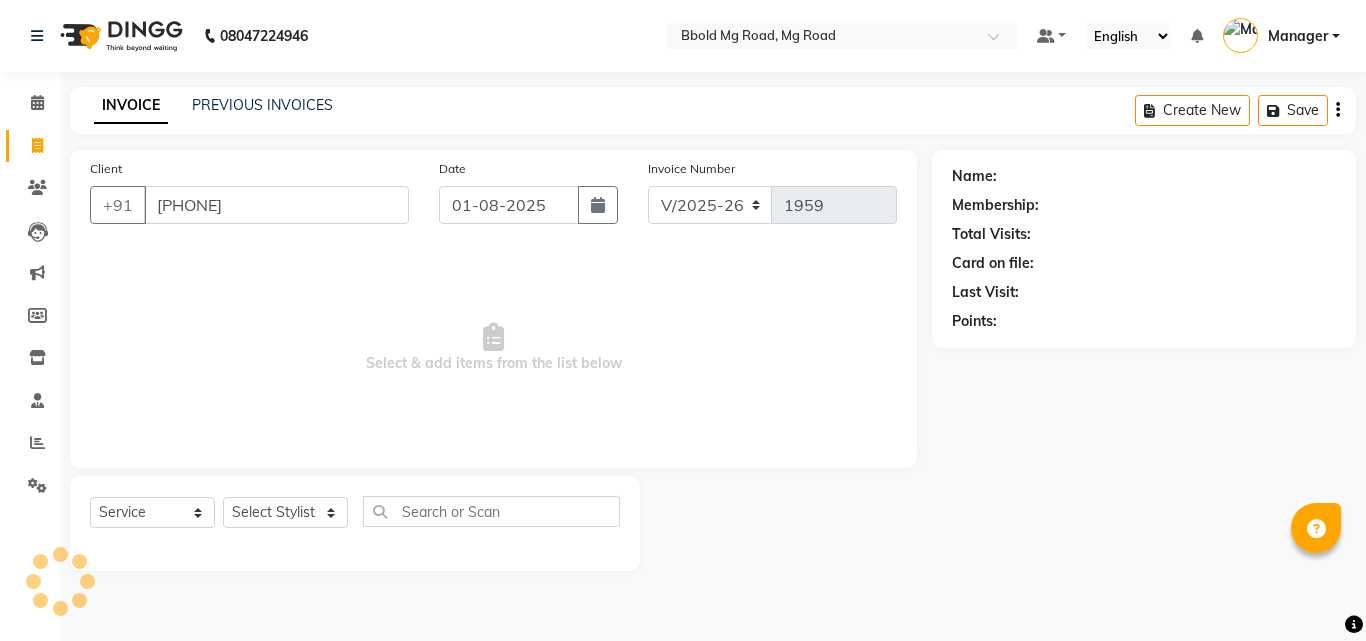 type on "[PHONE]" 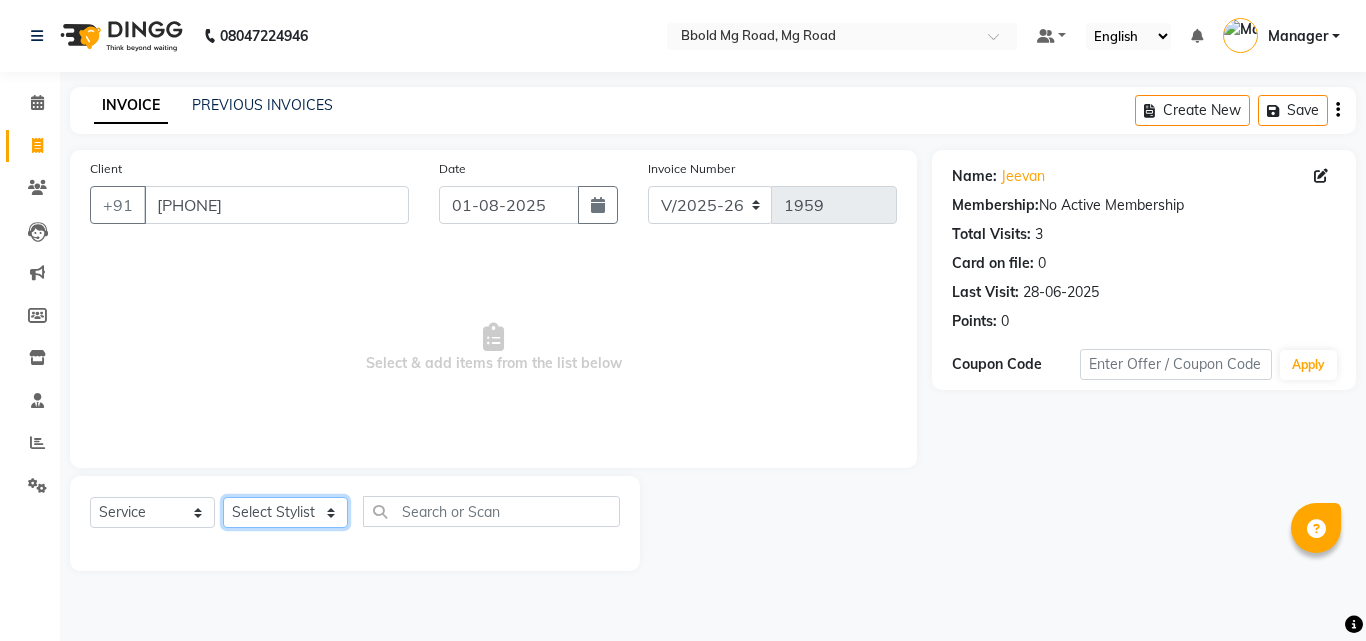 click on "Select Stylist Aarish Qureshi ajay Areeba Hetal  karan Mahima Kelkar Manager Nadeem  Pooja  priya mangr Samiya  Sonam Soni Zeenat Ansari" 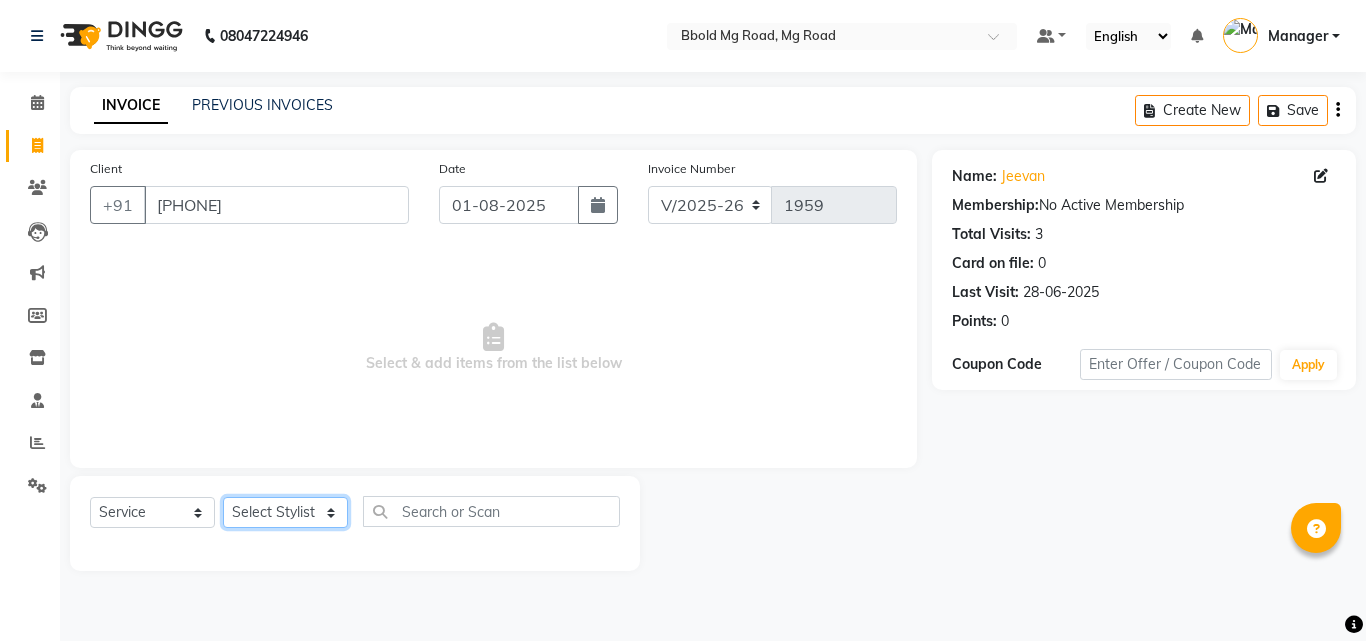 select on "63648" 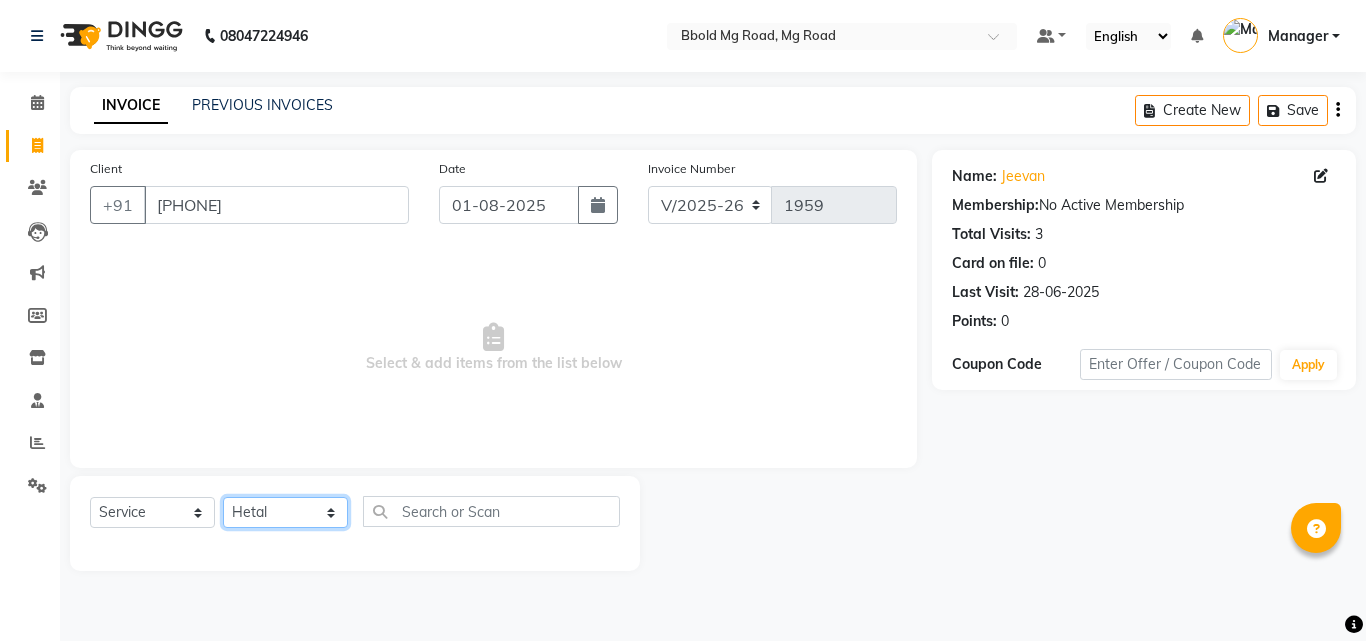 click on "Select Stylist Aarish Qureshi ajay Areeba Hetal  karan Mahima Kelkar Manager Nadeem  Pooja  priya mangr Samiya  Sonam Soni Zeenat Ansari" 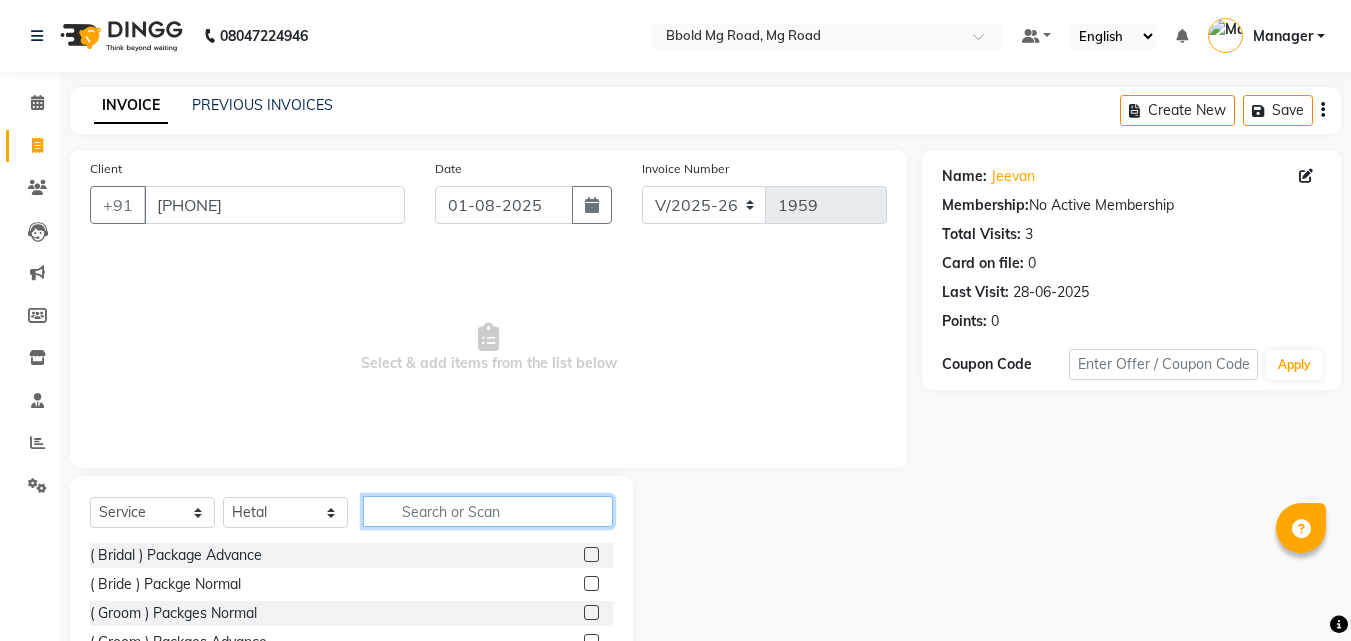 click 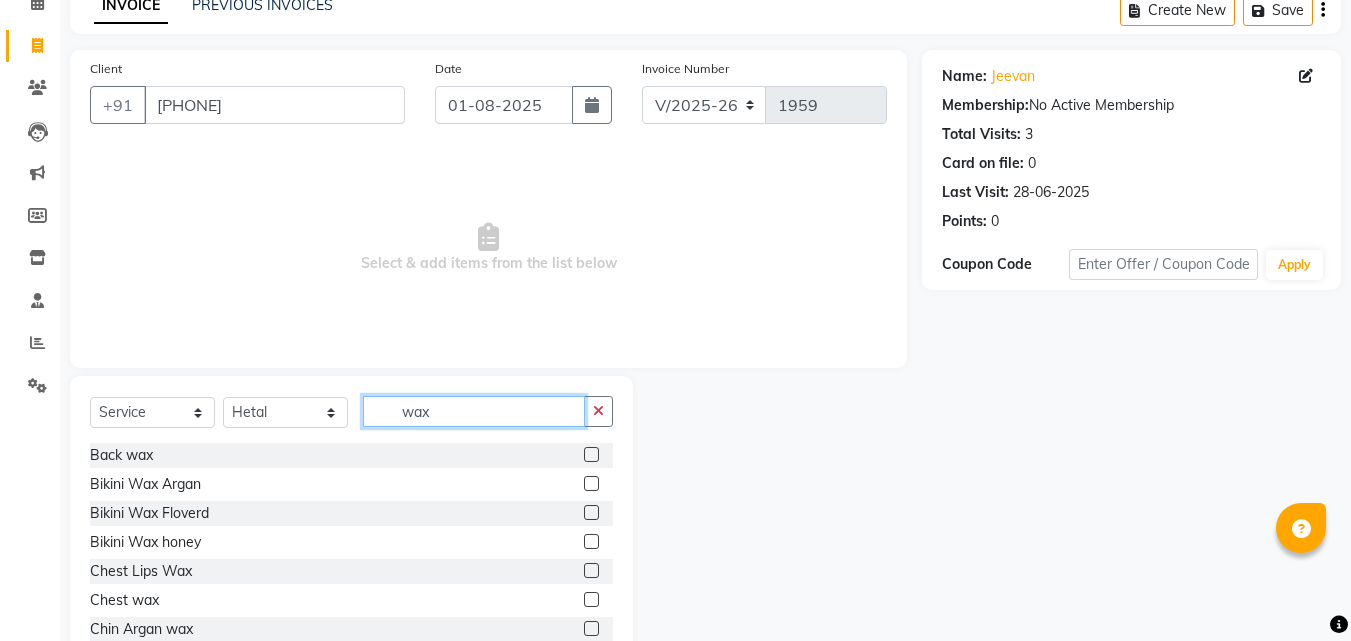 scroll, scrollTop: 160, scrollLeft: 0, axis: vertical 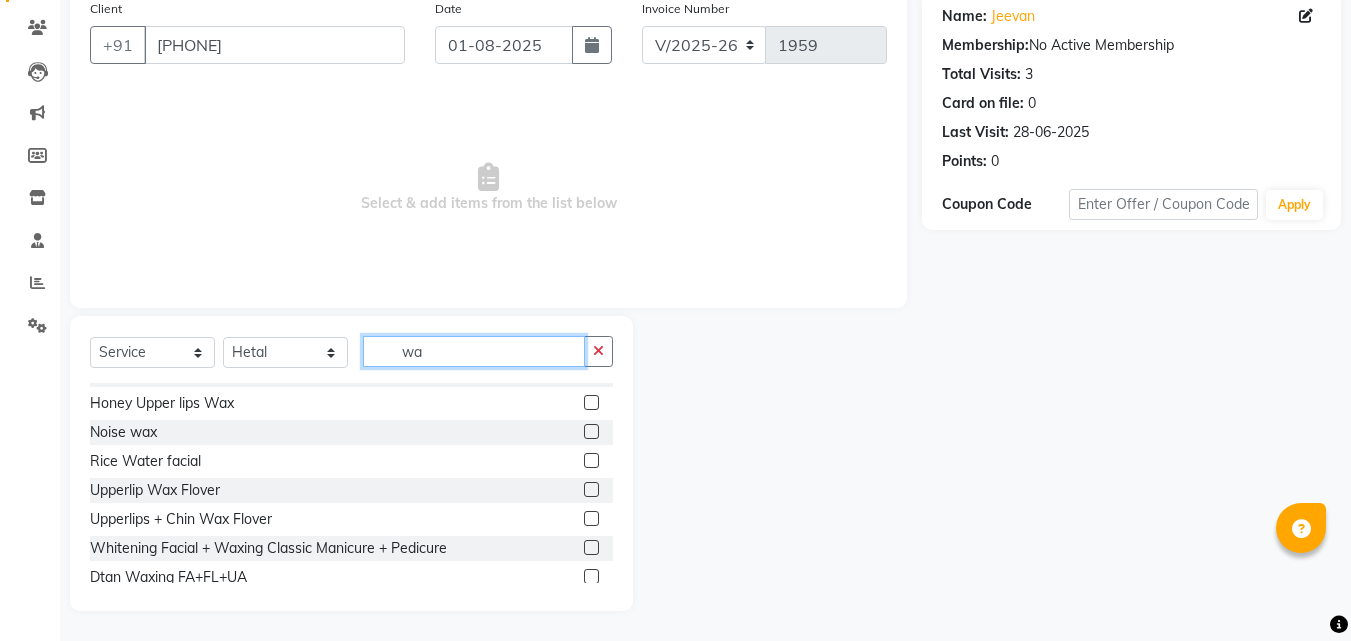 type on "w" 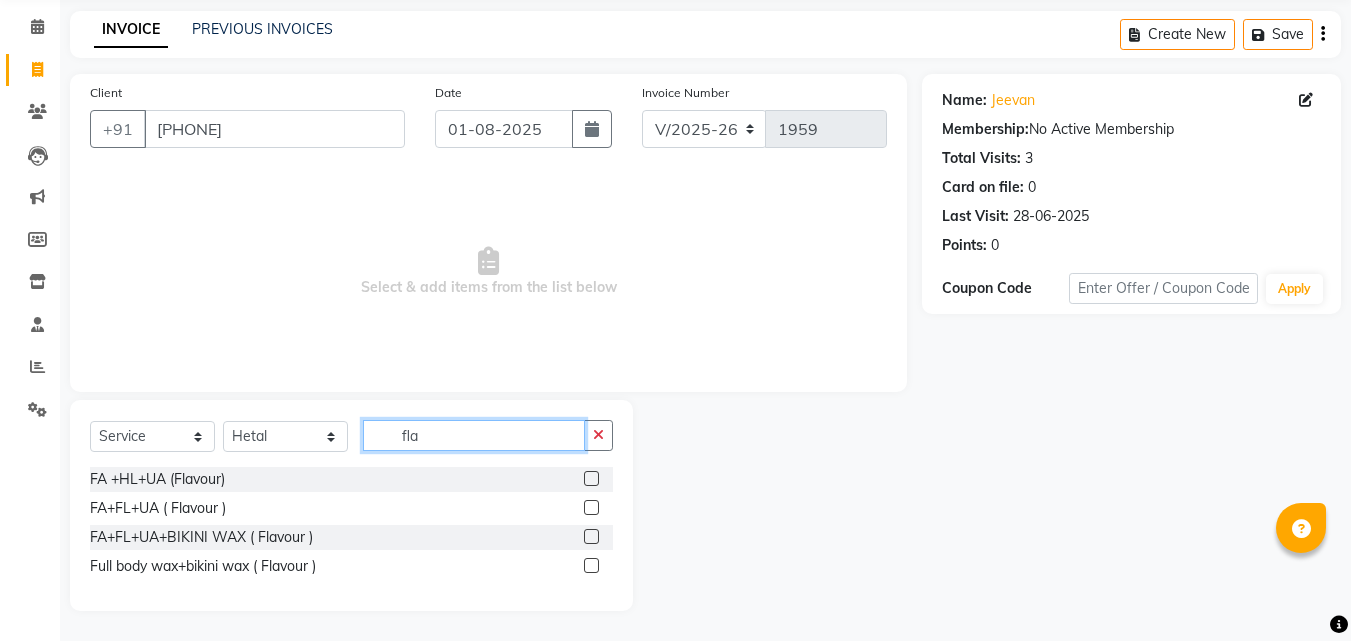scroll, scrollTop: 0, scrollLeft: 0, axis: both 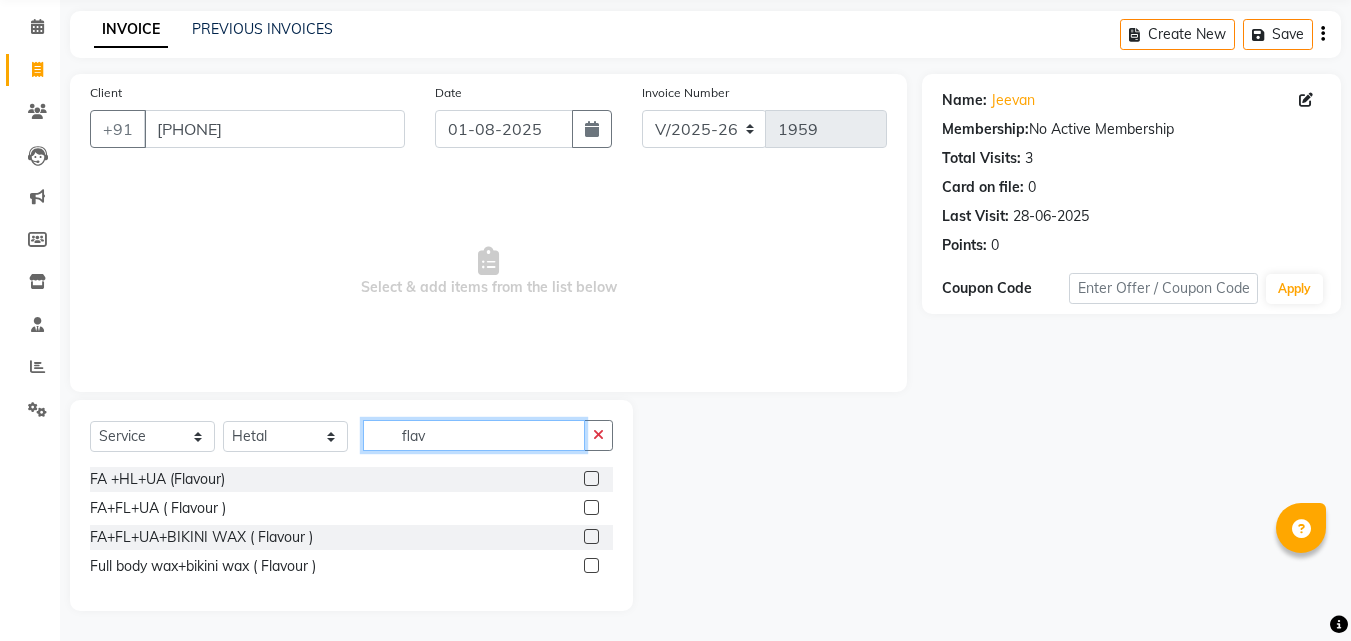 type on "flav" 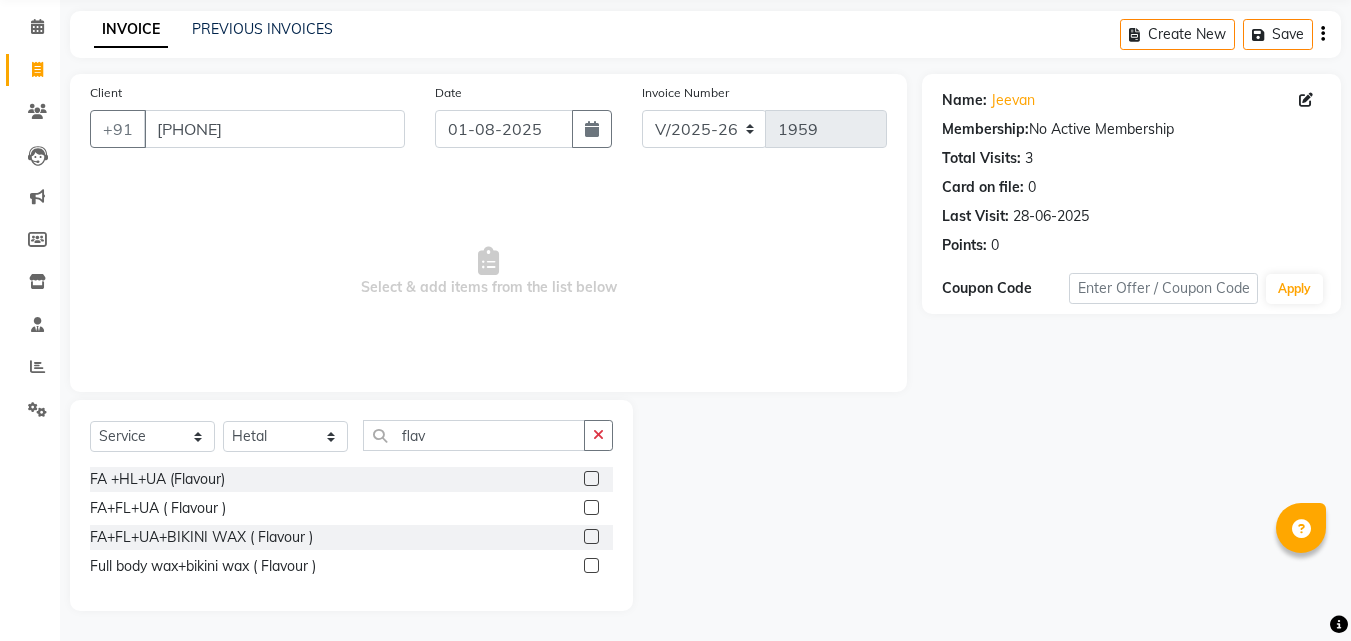 click 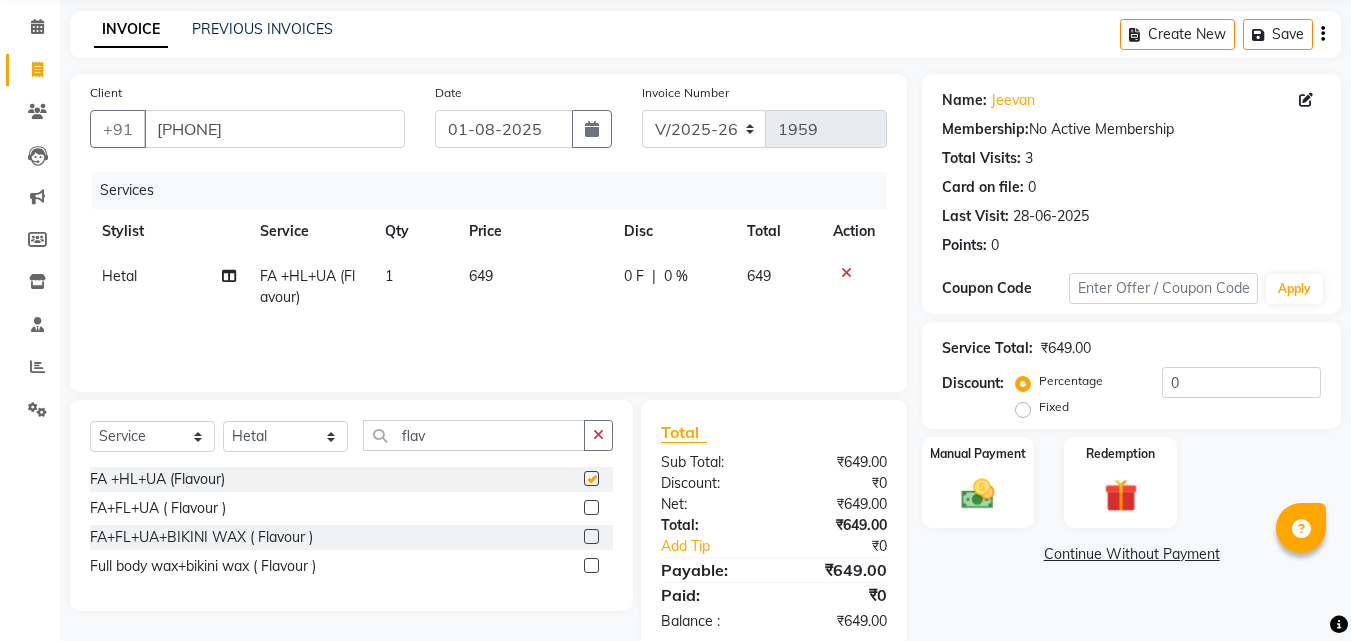 checkbox on "false" 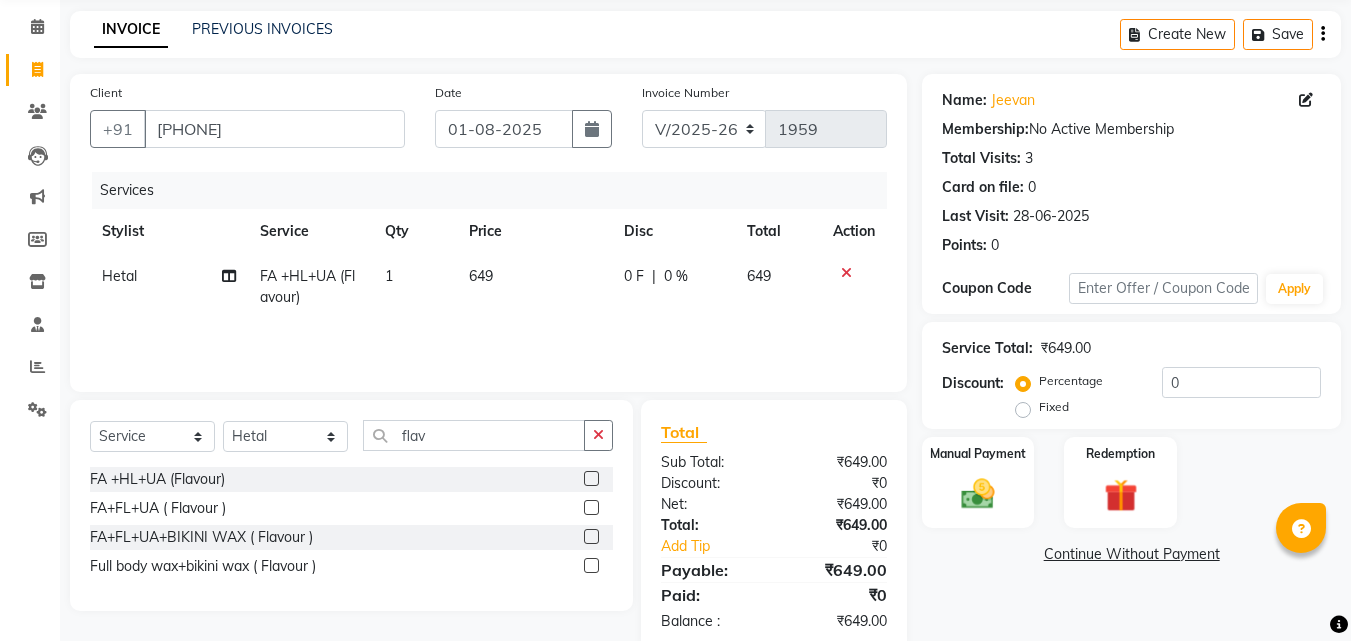 click on "649" 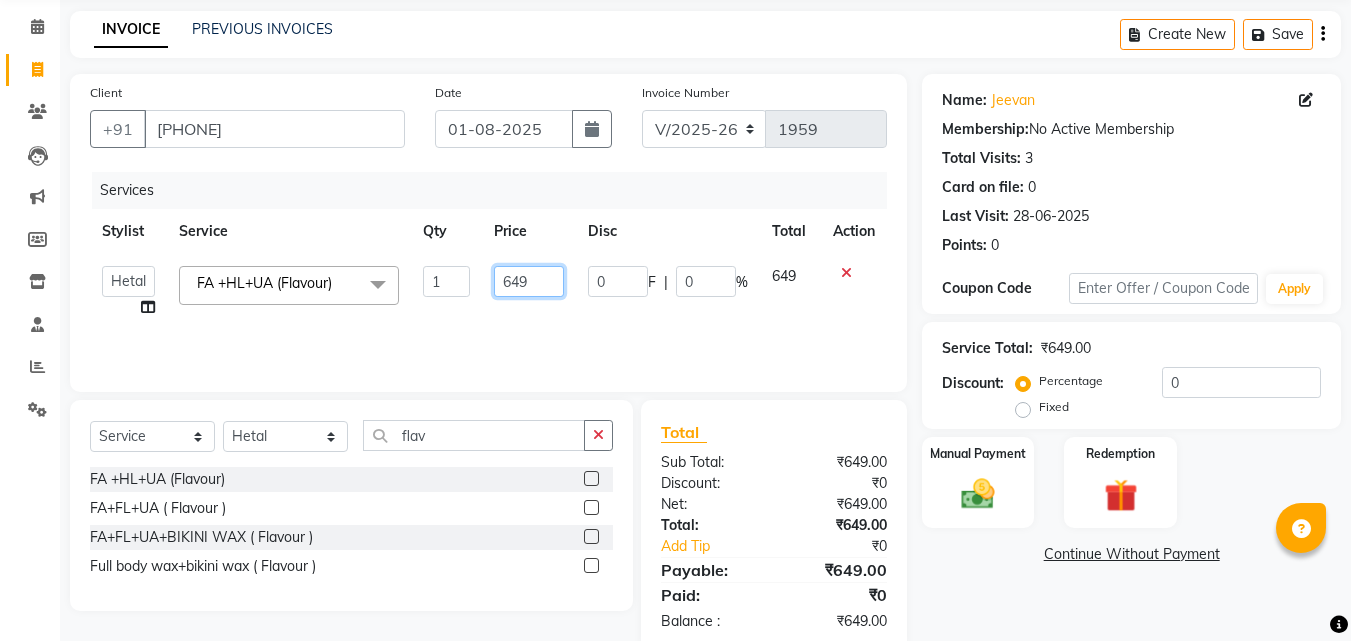 click on "649" 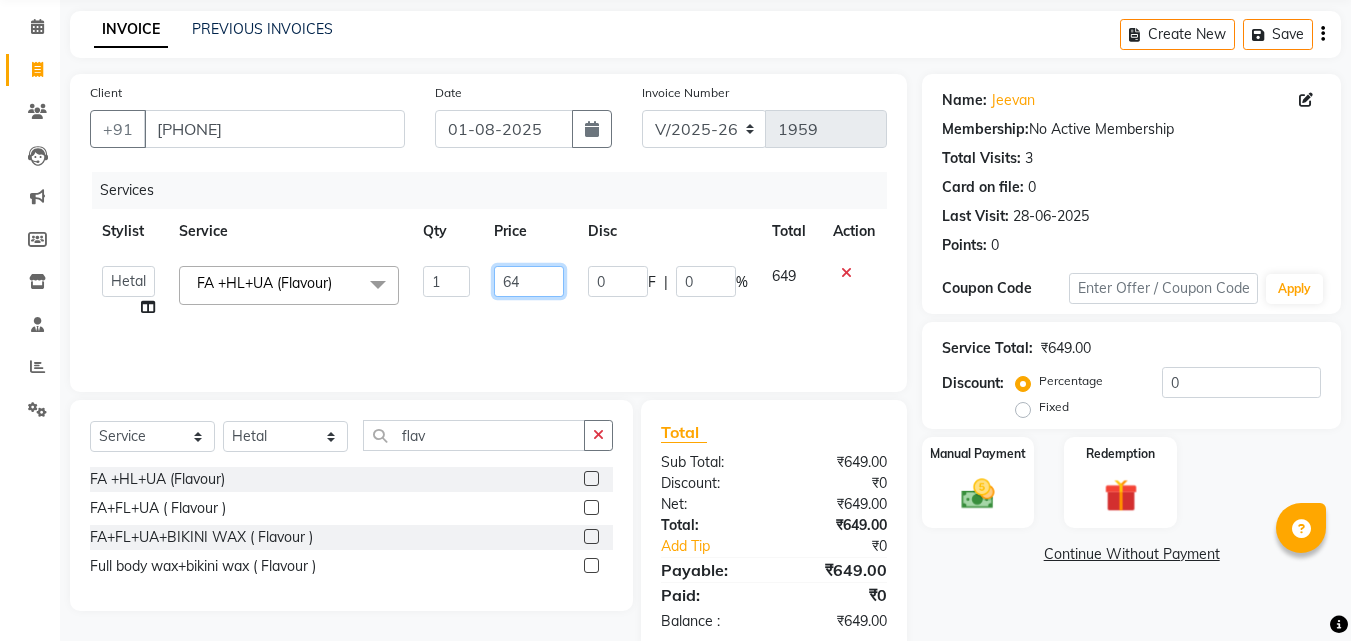 type on "6" 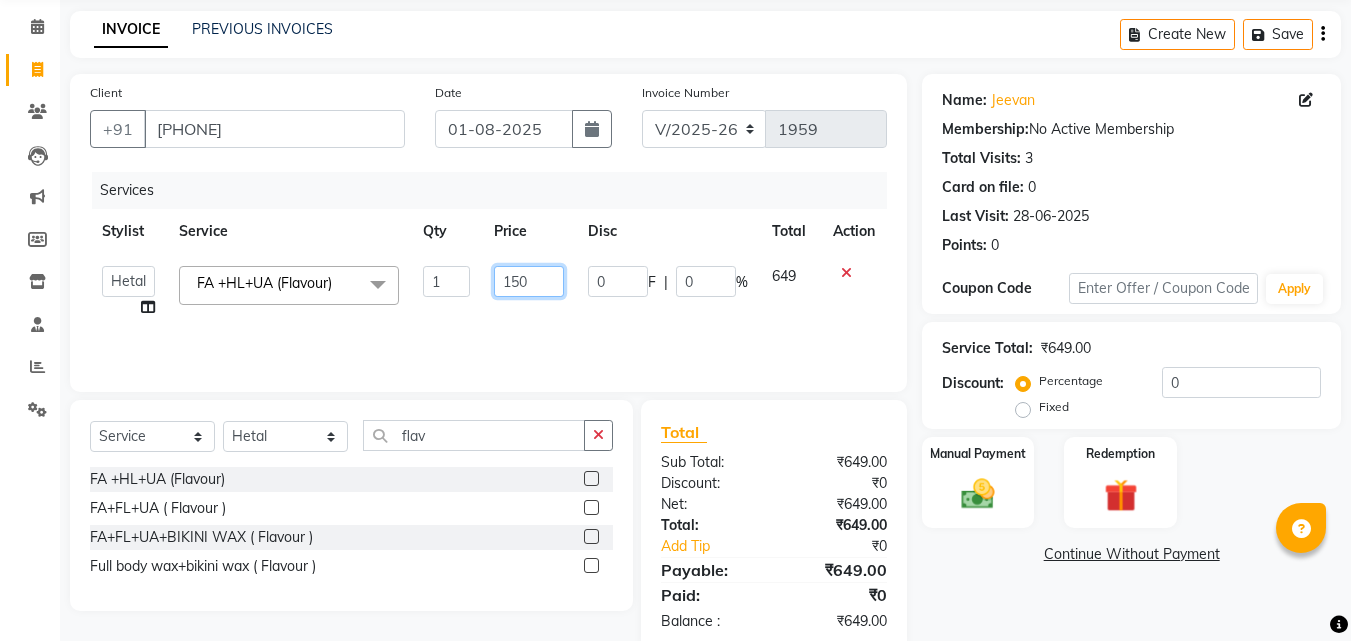 type on "1500" 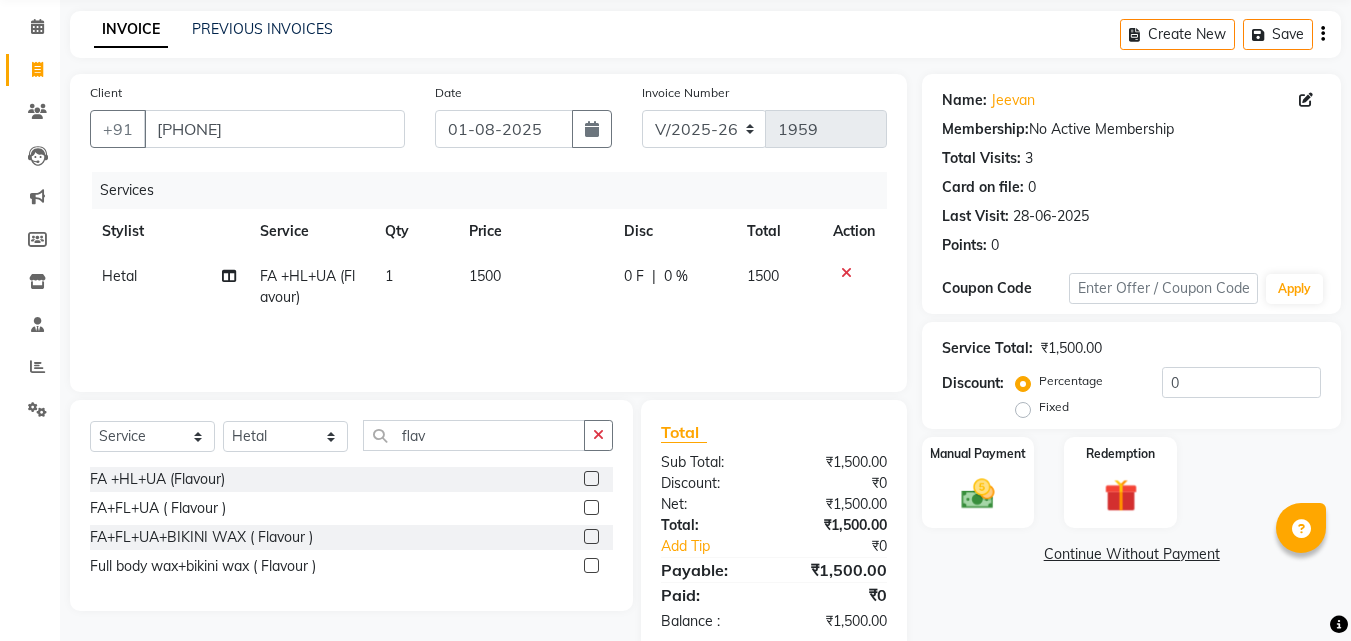 click on "Services Stylist Service Qty Price Disc Total Action [FIRST]  FA +HL+UA (Flavour) 1 1500 0 F | 0 % 1500" 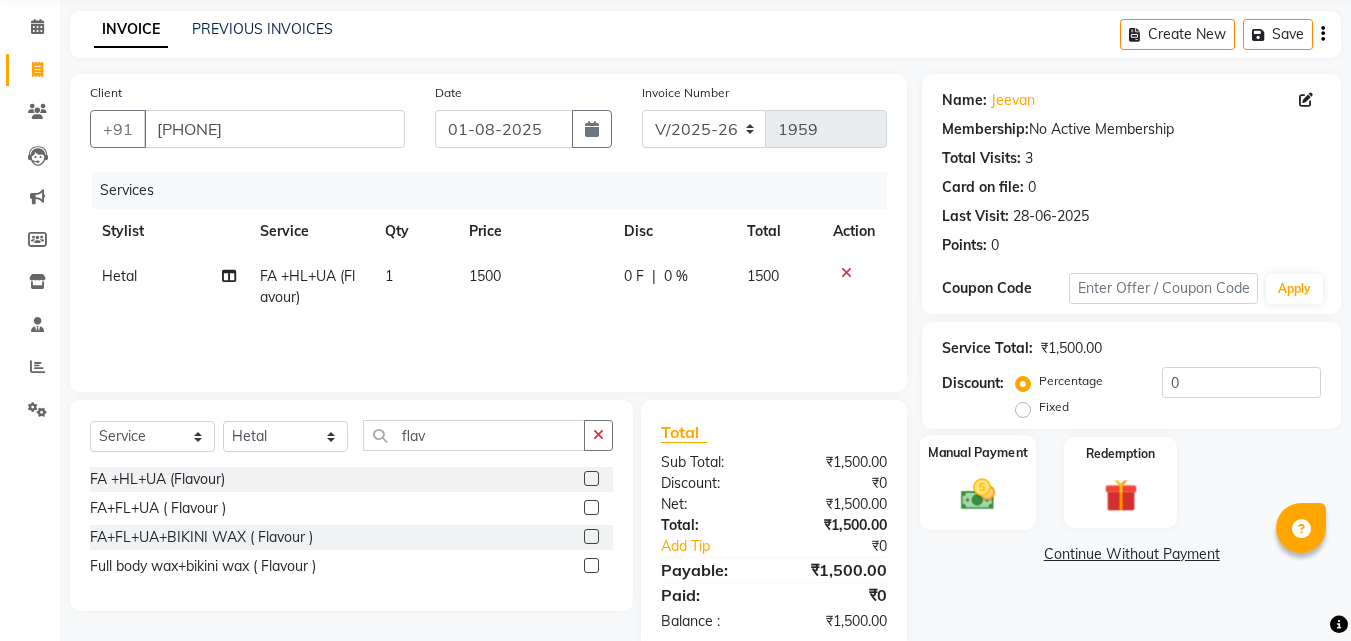 click on "Manual Payment" 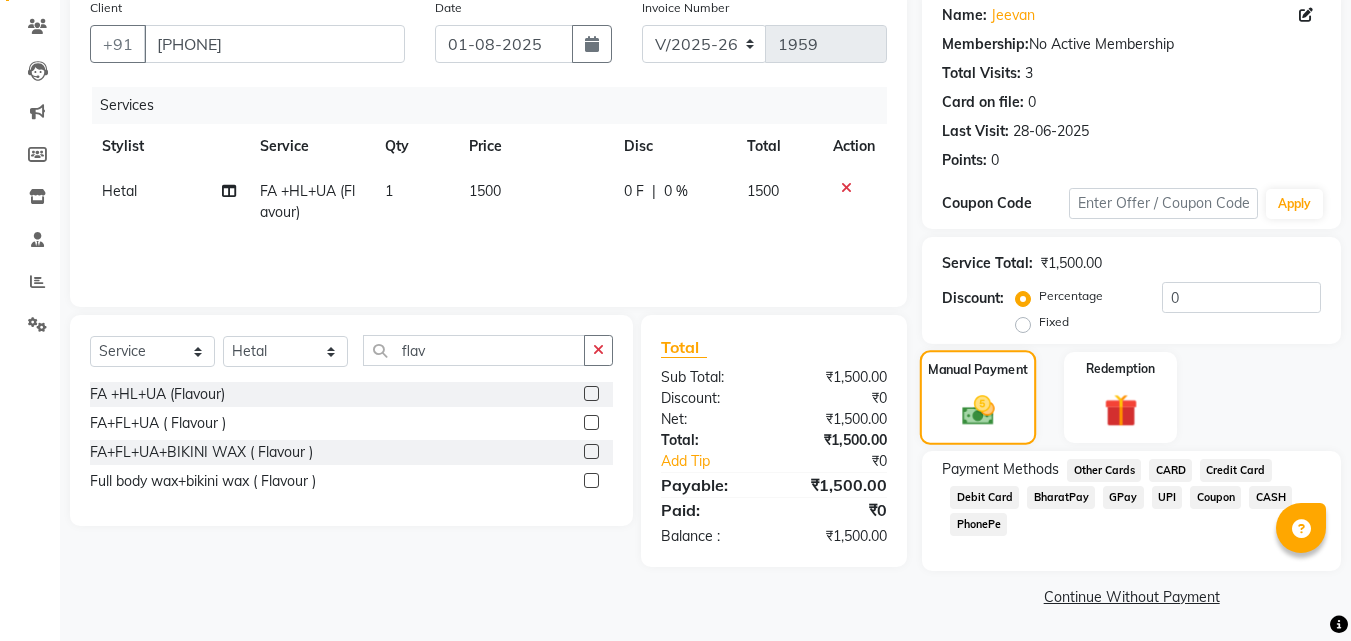 scroll, scrollTop: 162, scrollLeft: 0, axis: vertical 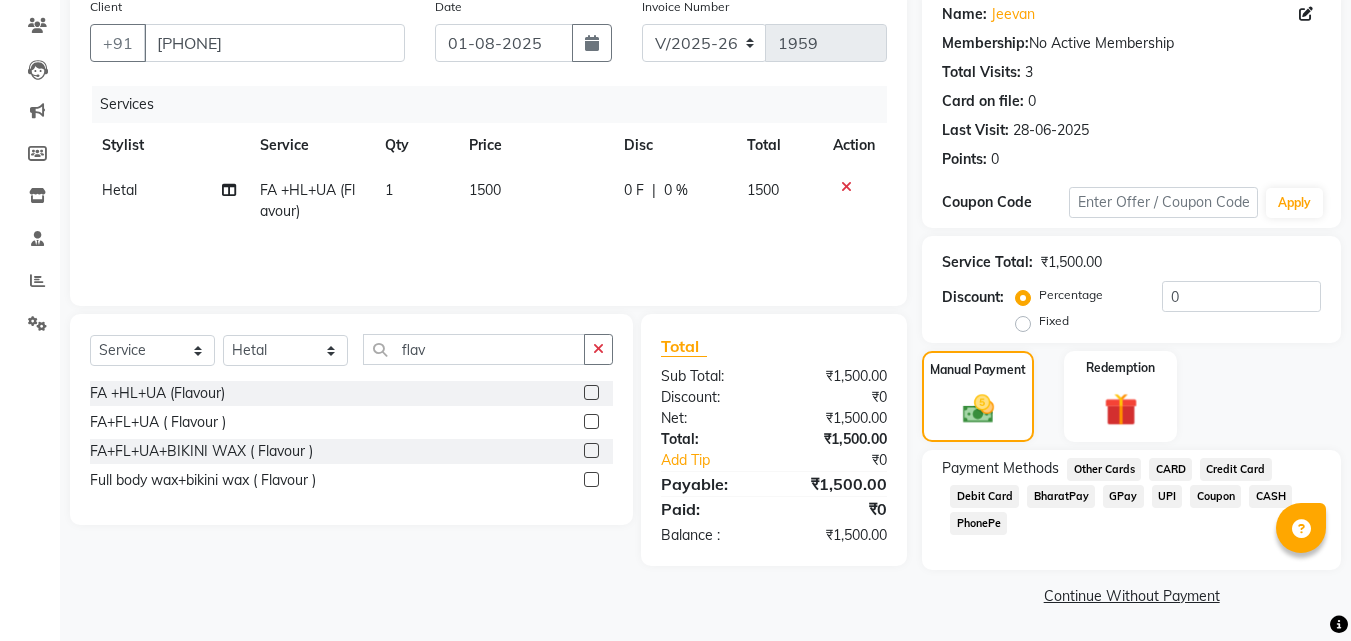 click on "GPay" 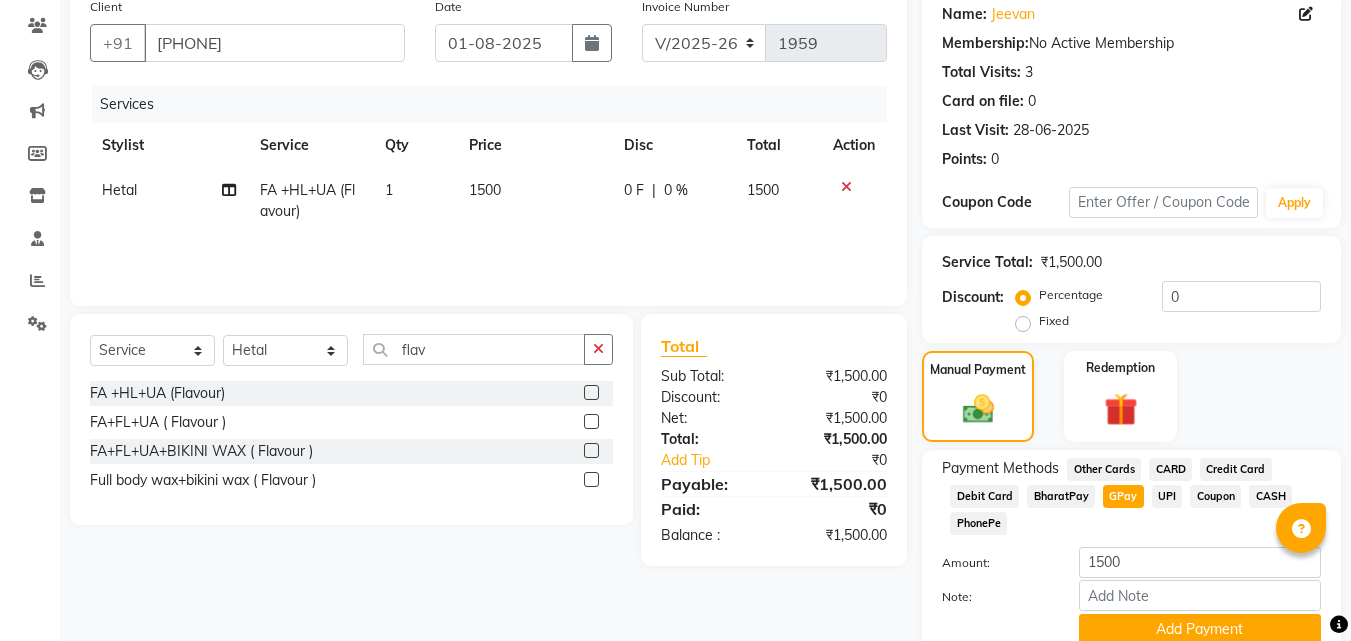 click on "CARD" 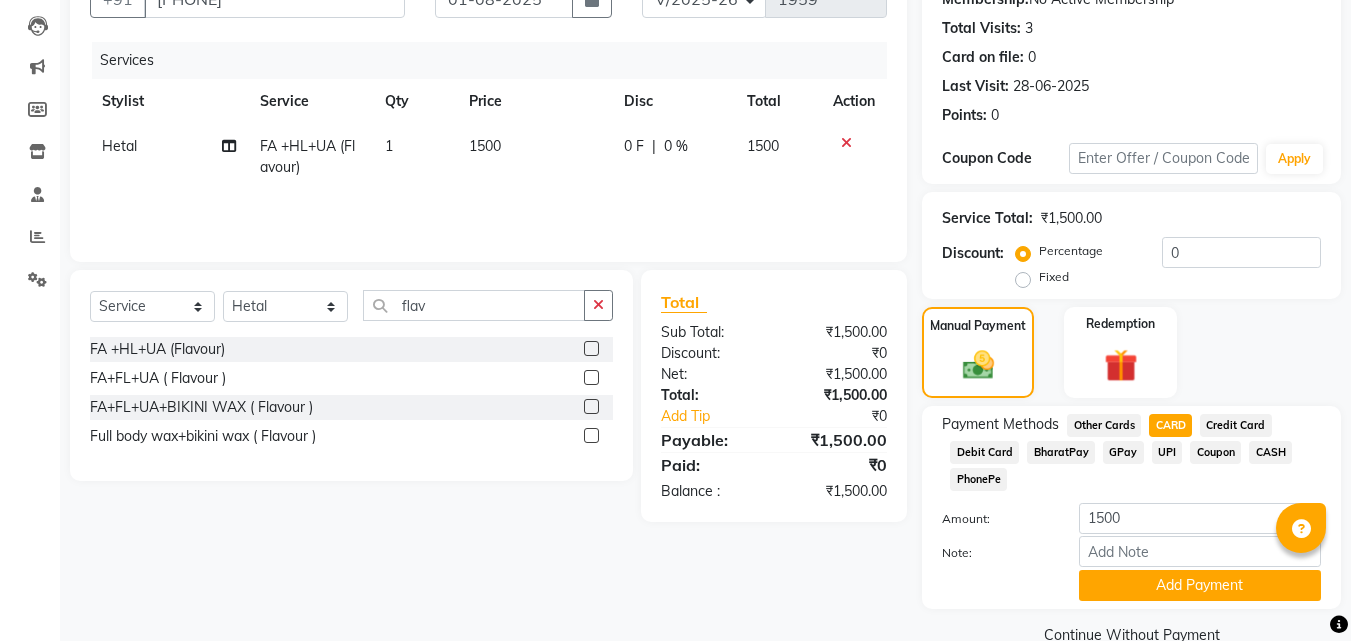 scroll, scrollTop: 245, scrollLeft: 0, axis: vertical 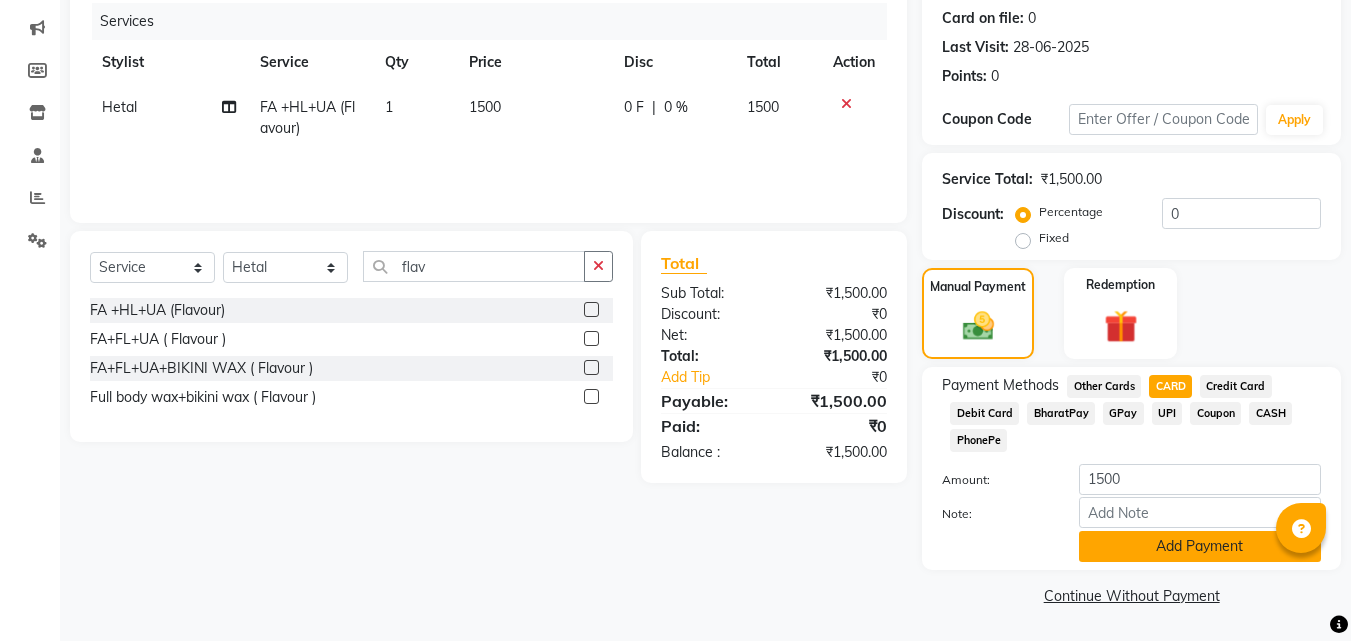 click on "Add Payment" 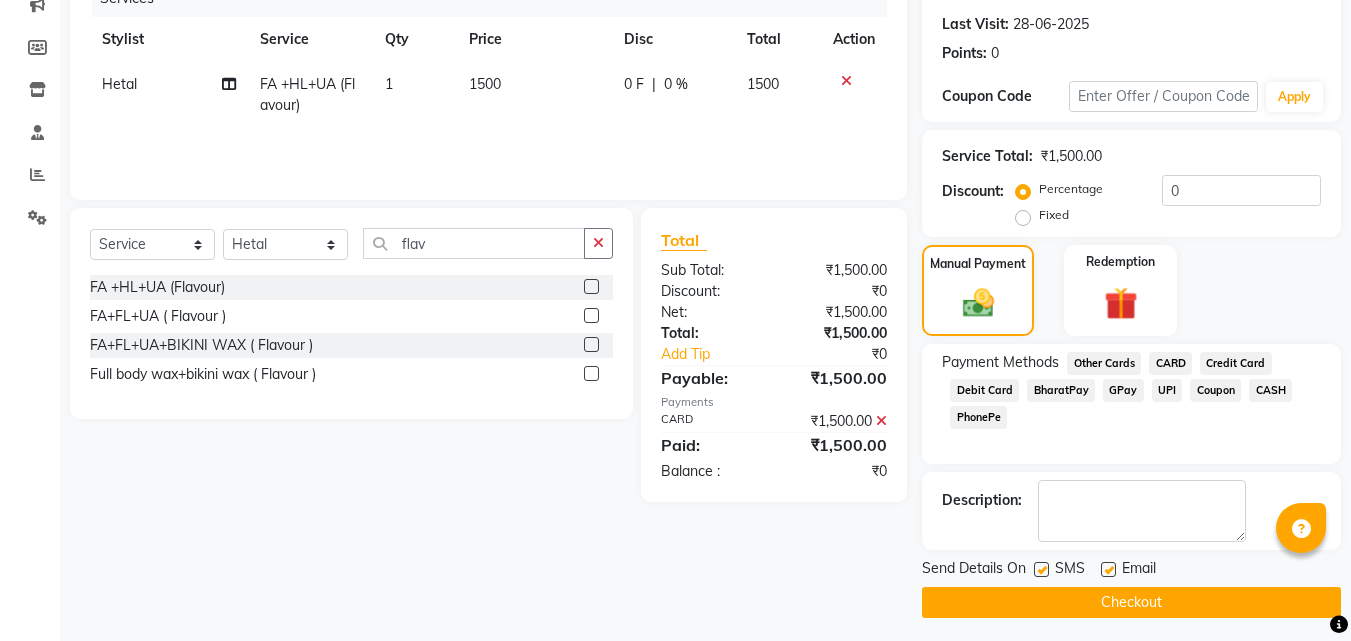 scroll, scrollTop: 275, scrollLeft: 0, axis: vertical 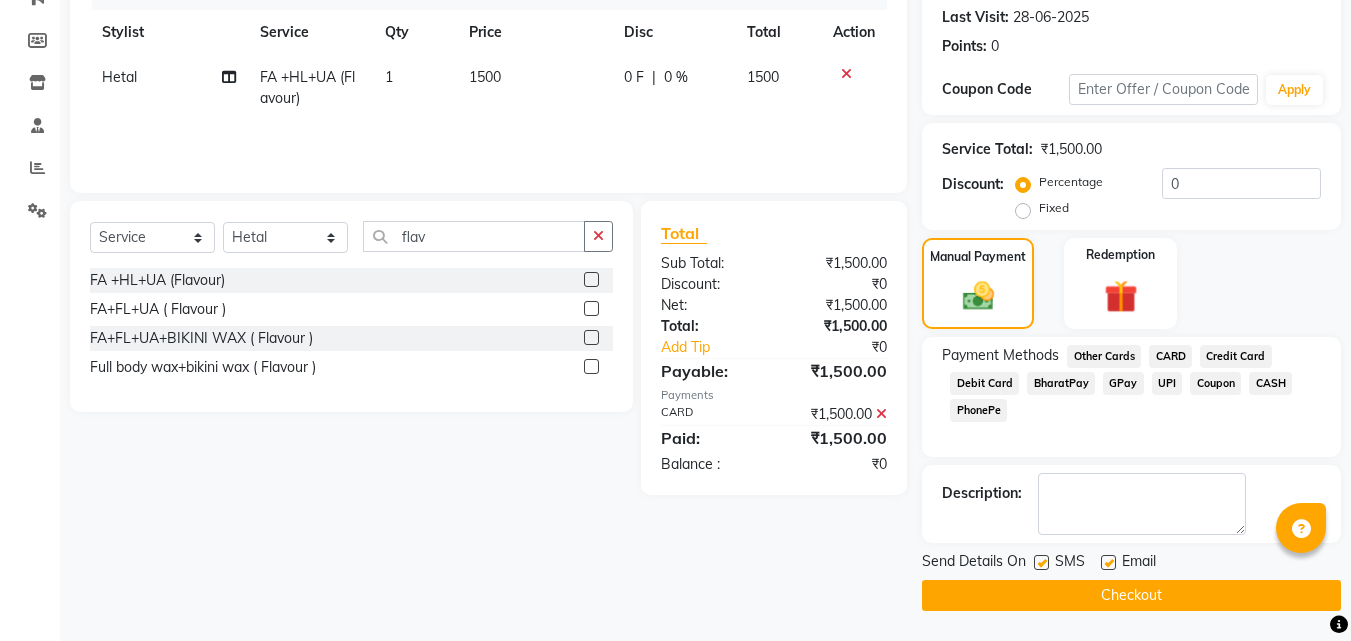 click on "Checkout" 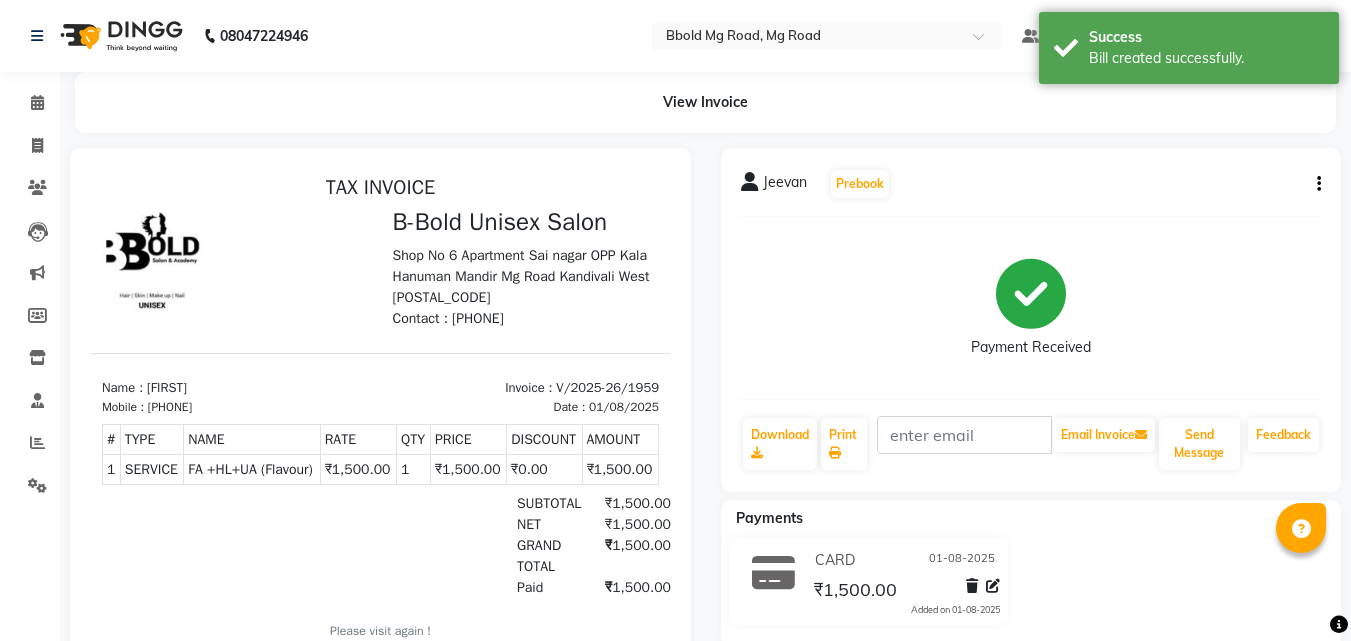scroll, scrollTop: 0, scrollLeft: 0, axis: both 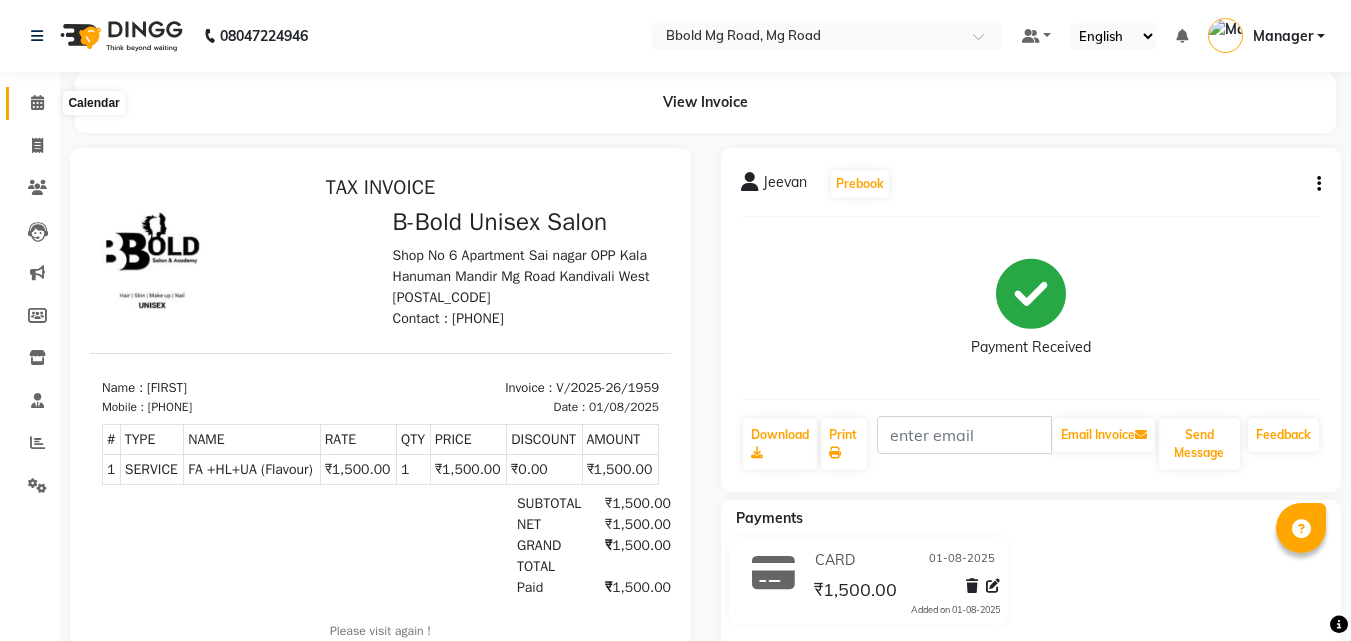 click 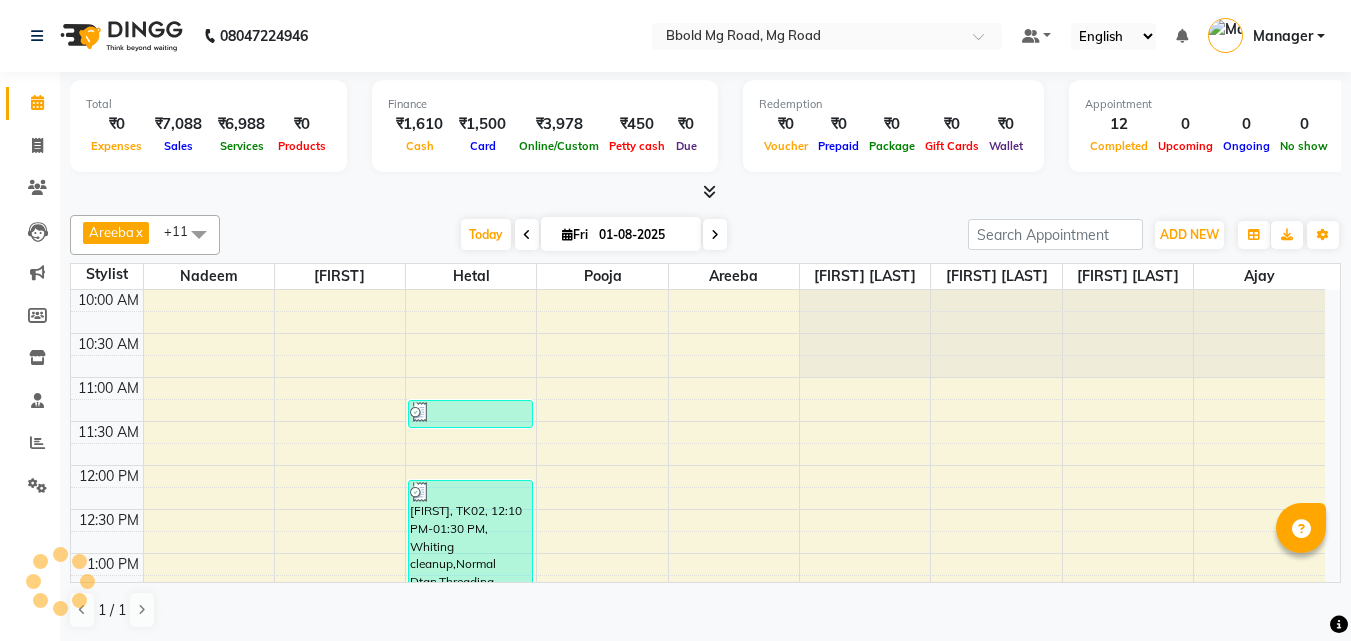 scroll, scrollTop: 0, scrollLeft: 0, axis: both 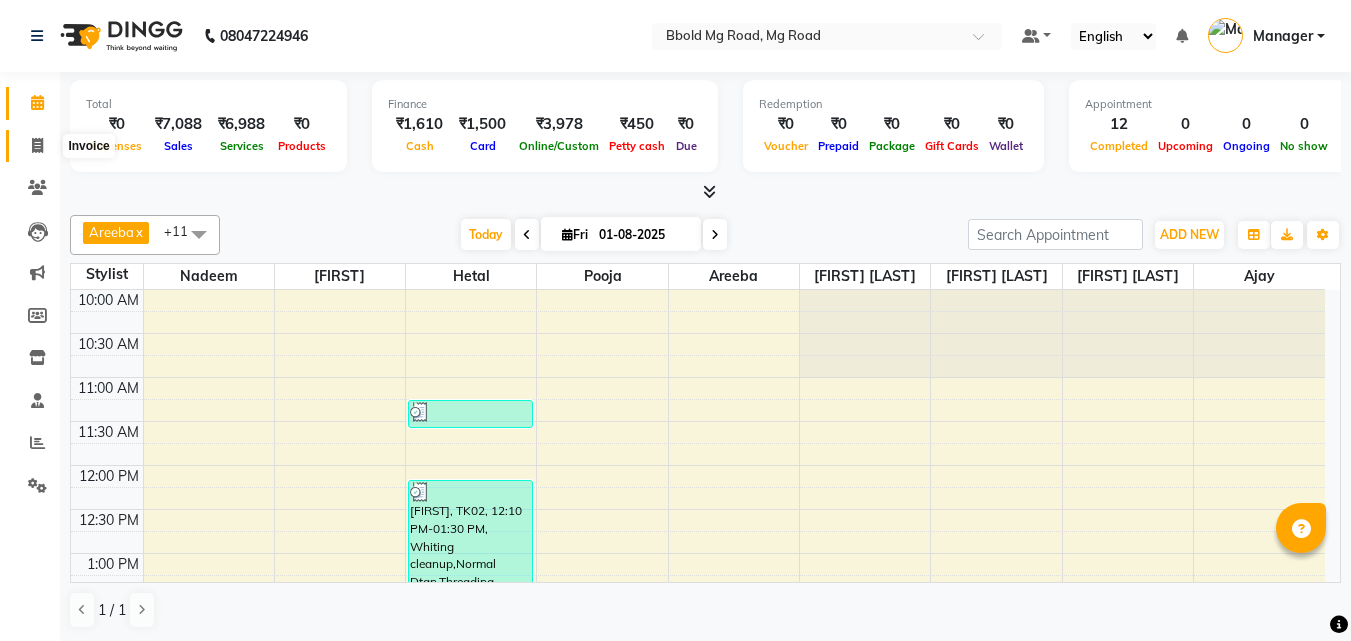 click 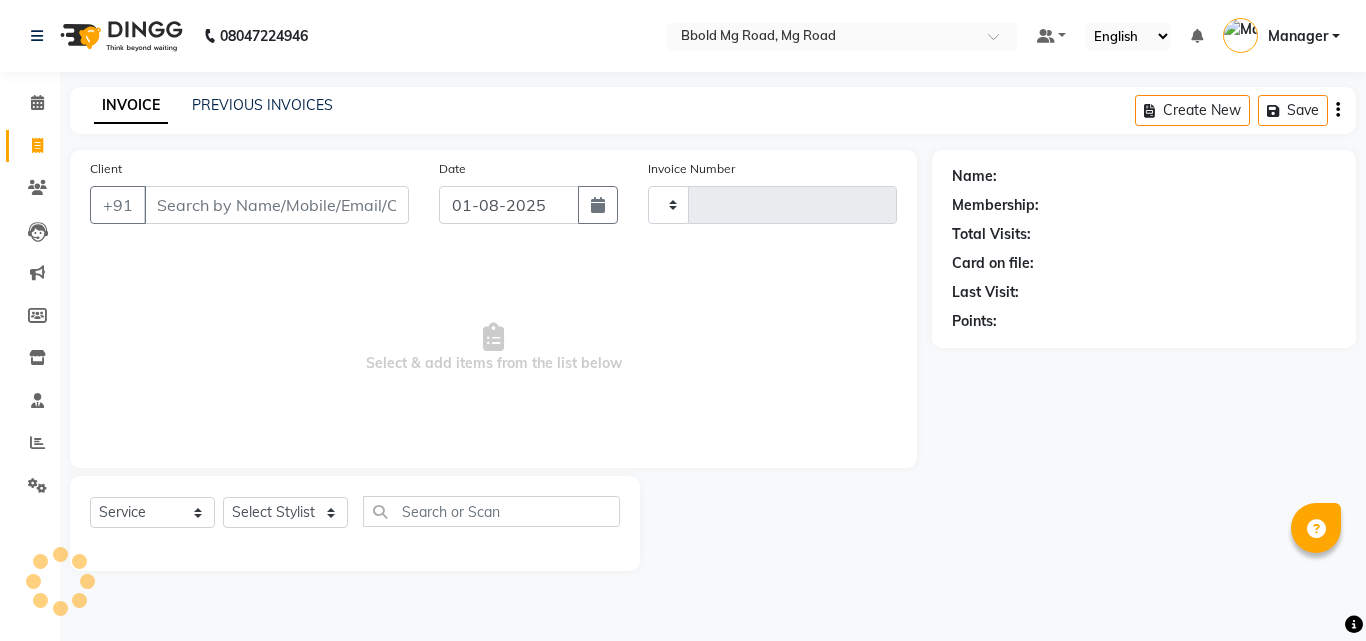 type on "1960" 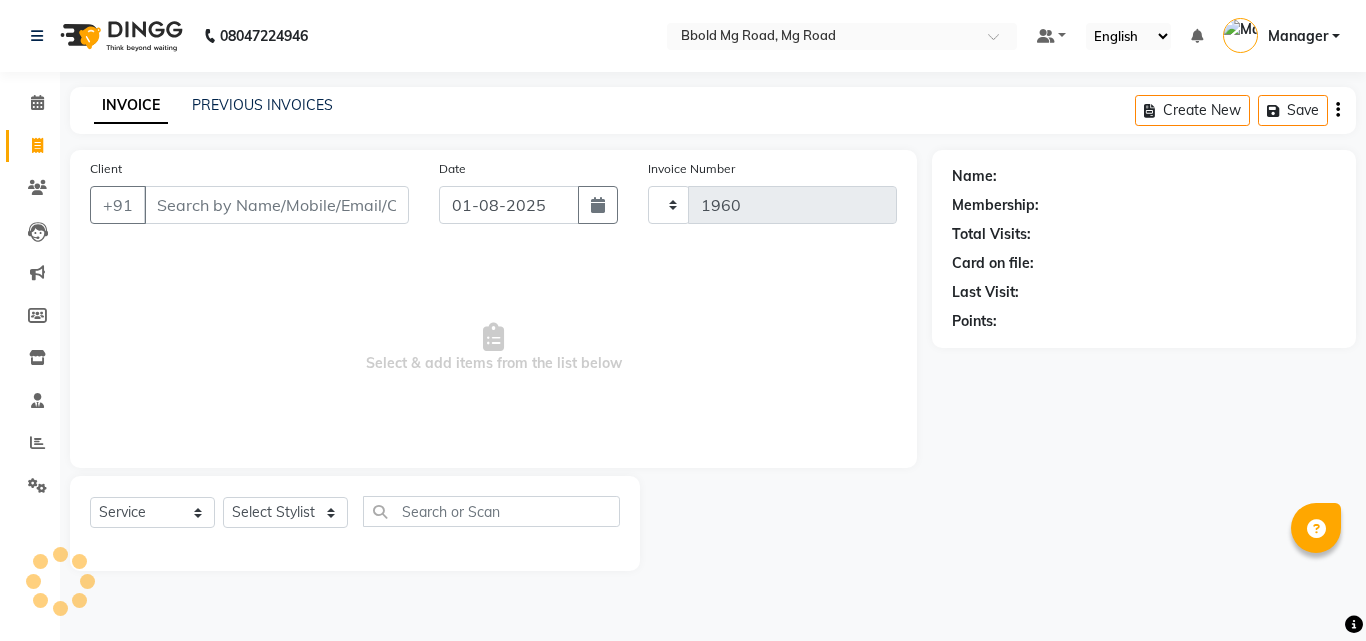 select on "7353" 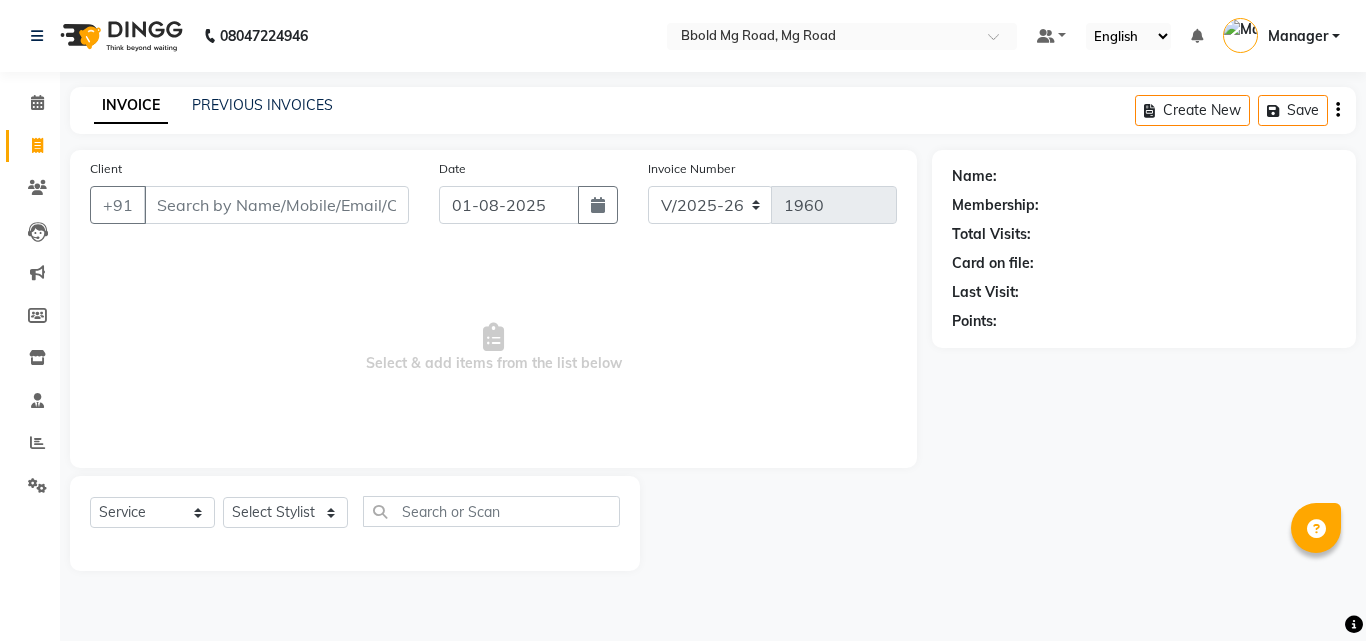 click on "Client" at bounding box center (276, 205) 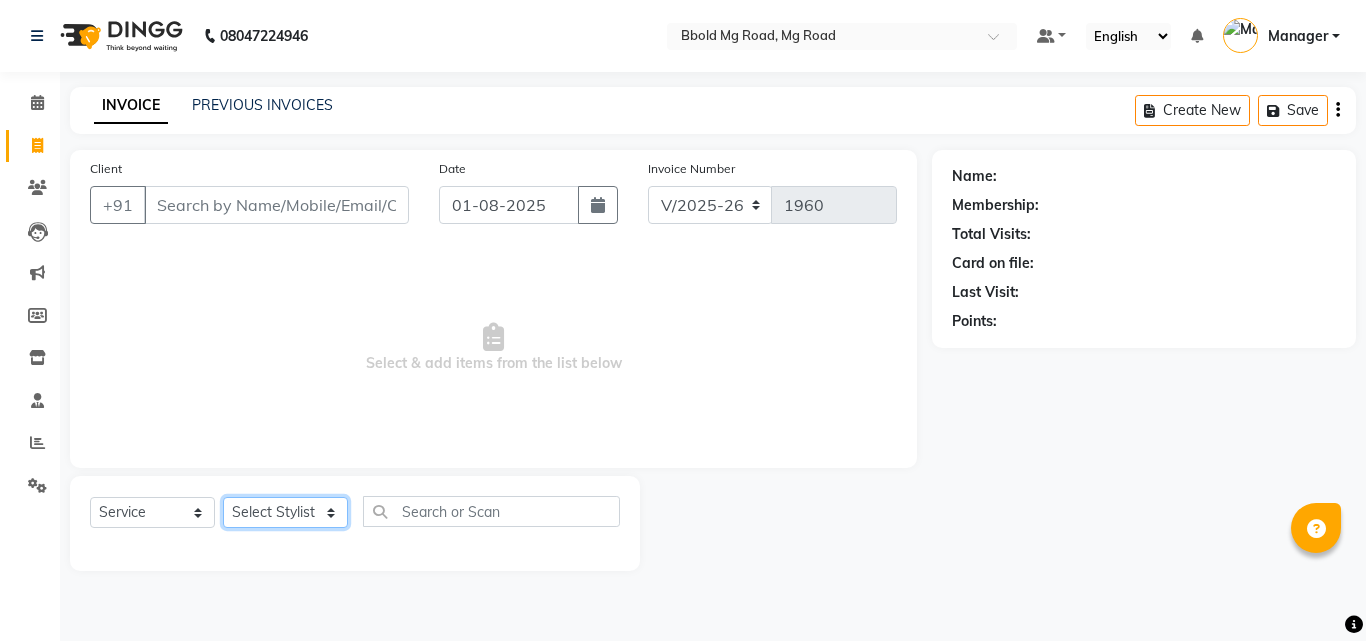click on "Select Stylist Aarish Qureshi ajay Areeba Hetal  karan Mahima Kelkar Manager Nadeem  Pooja  priya mangr Samiya  Sonam Soni Zeenat Ansari" 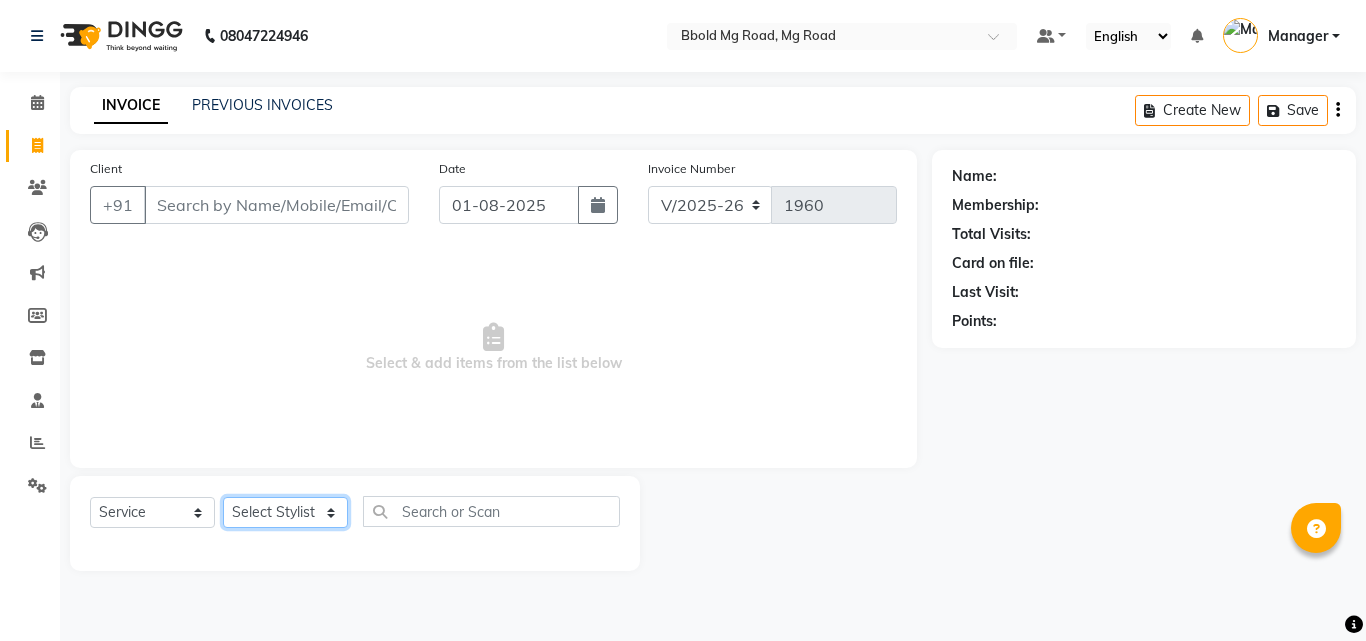 select on "63647" 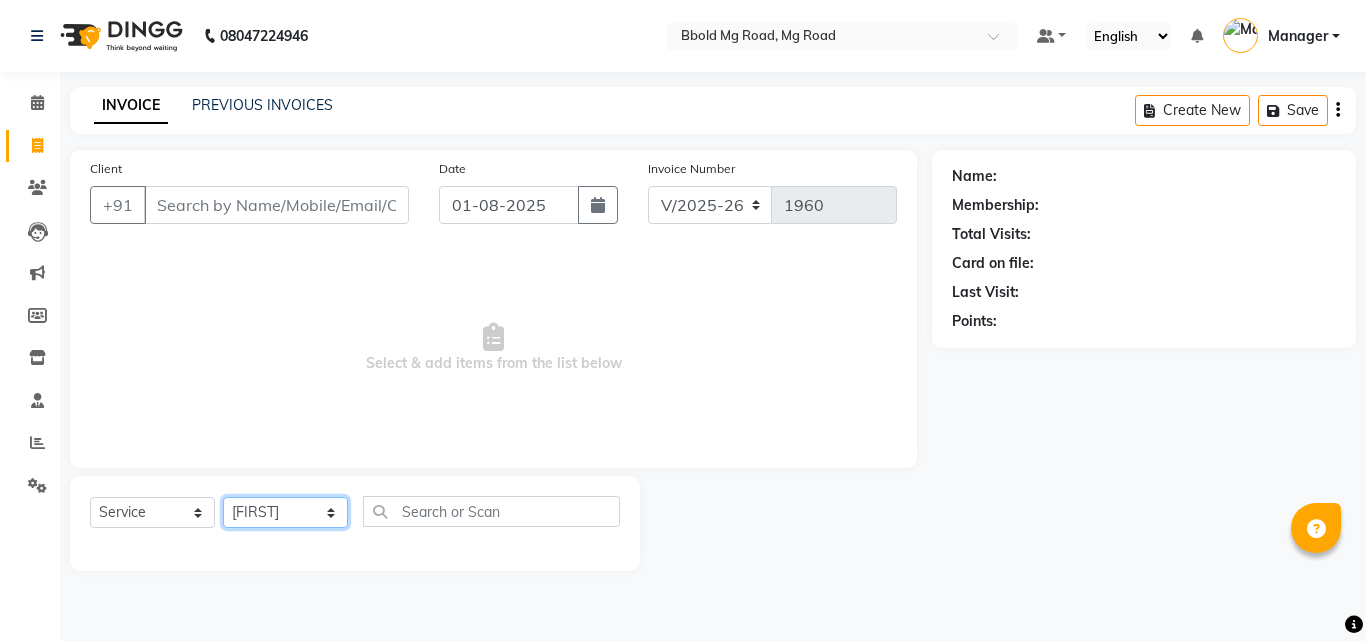 click on "Select Stylist Aarish Qureshi ajay Areeba Hetal  karan Mahima Kelkar Manager Nadeem  Pooja  priya mangr Samiya  Sonam Soni Zeenat Ansari" 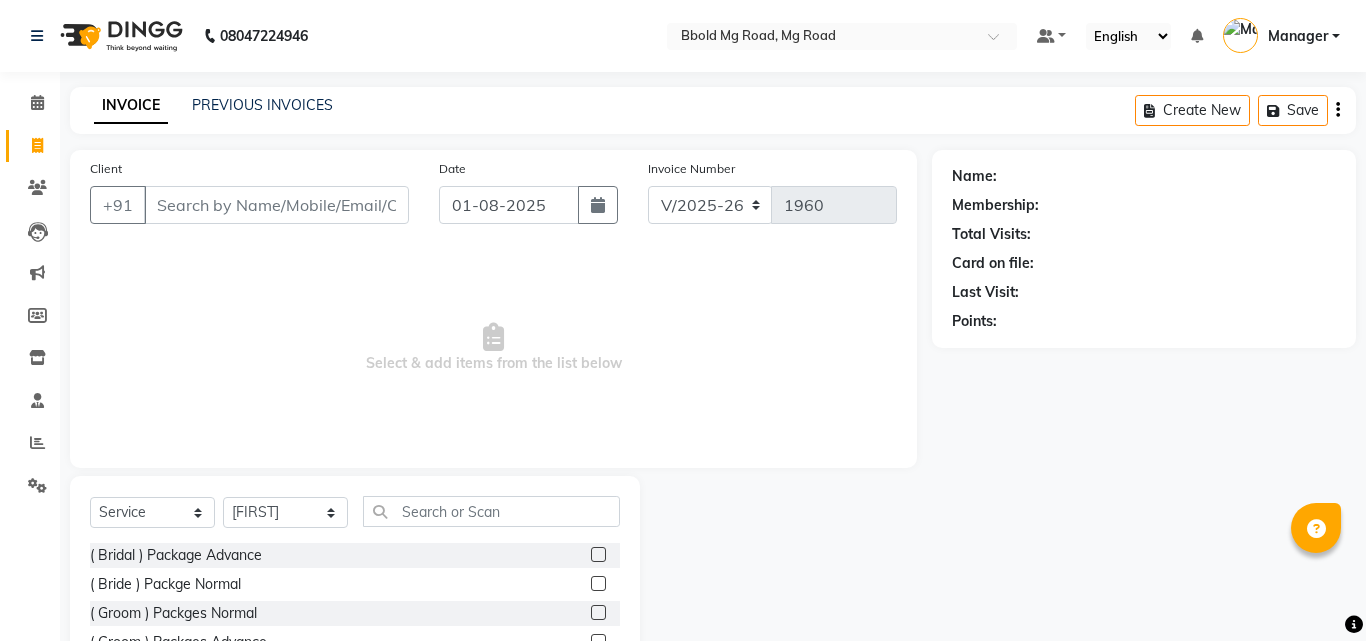 click on "Select & add items from the list below" at bounding box center (493, 348) 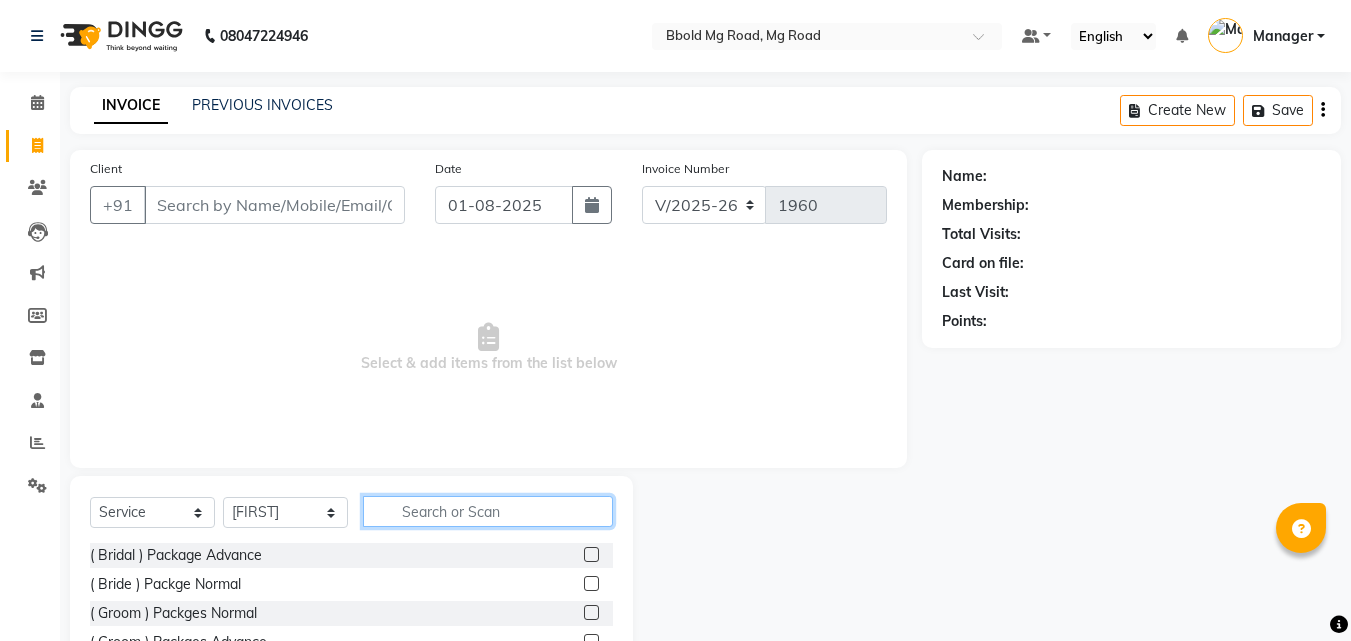 click 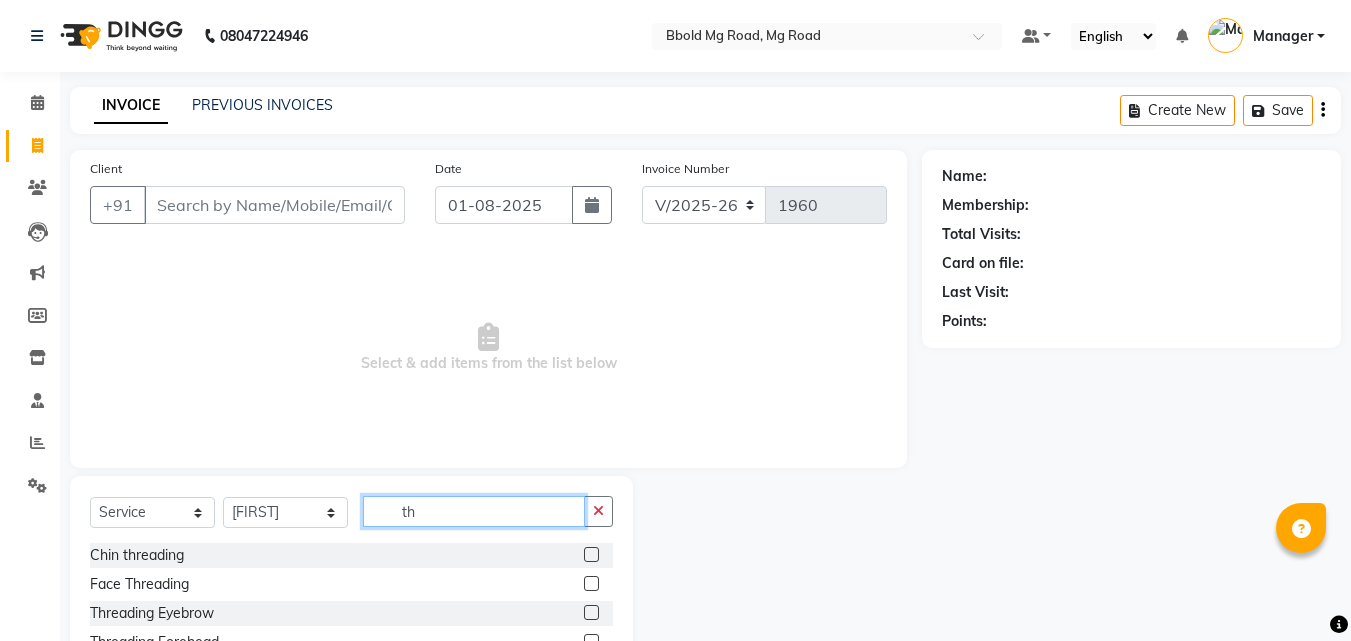 type on "th" 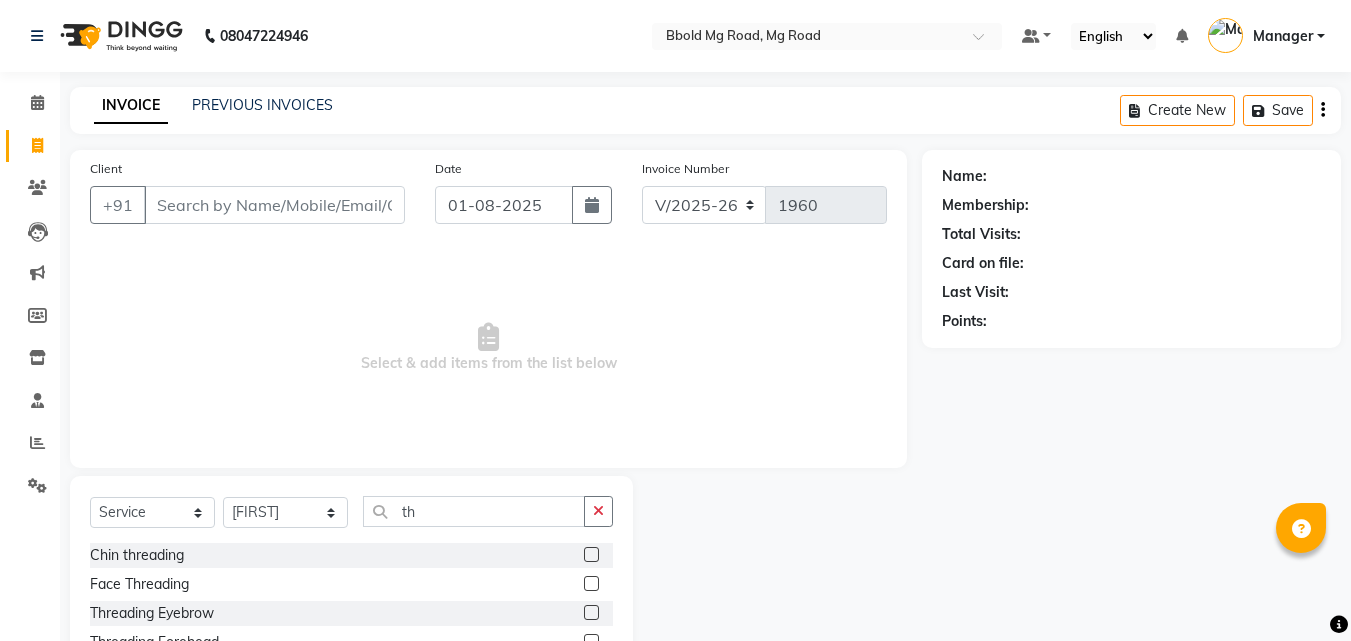 click 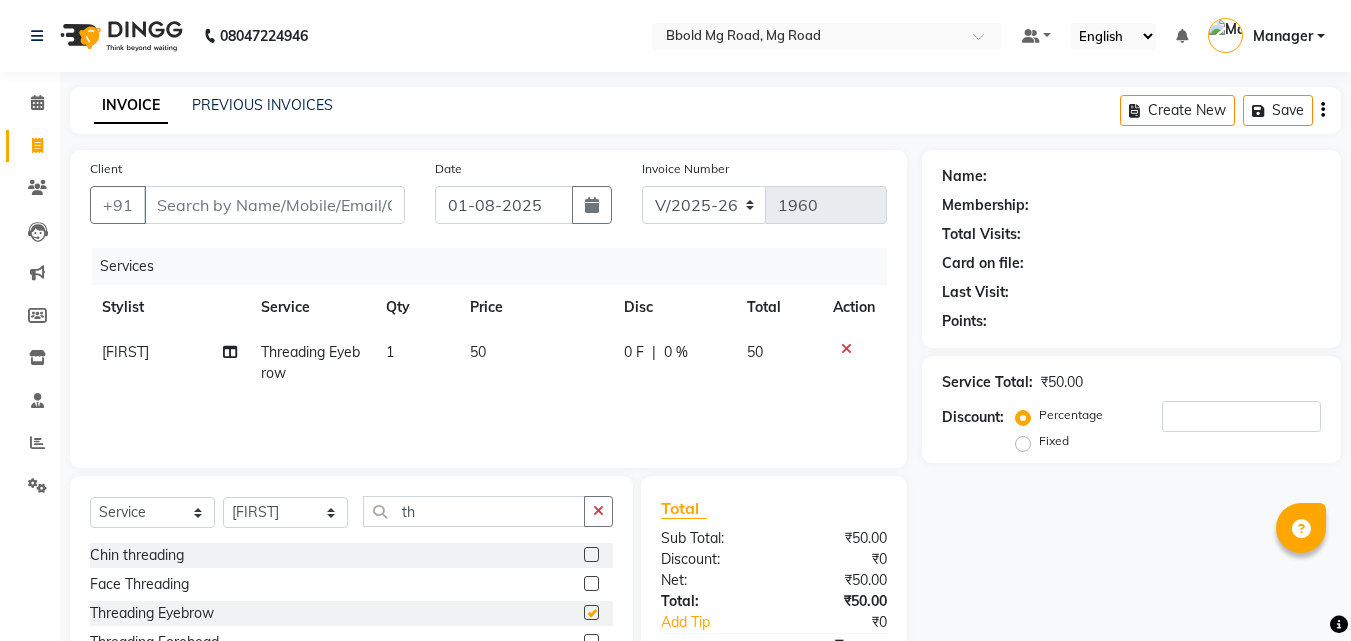 checkbox on "false" 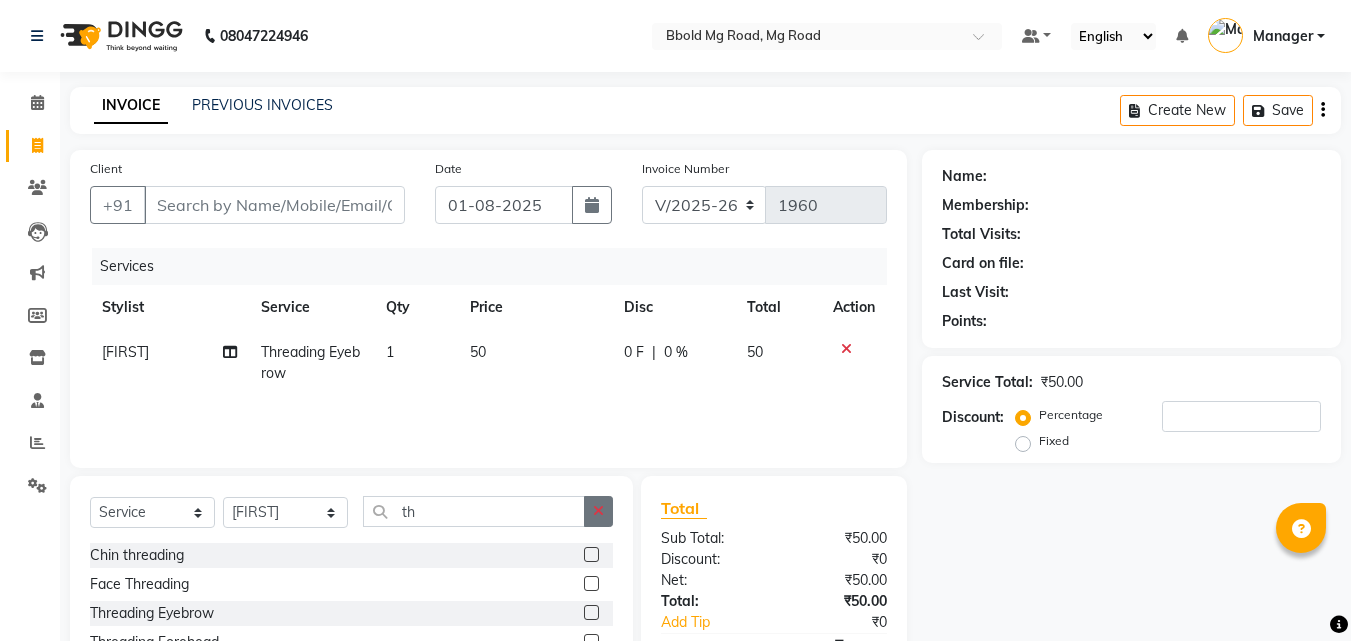 click 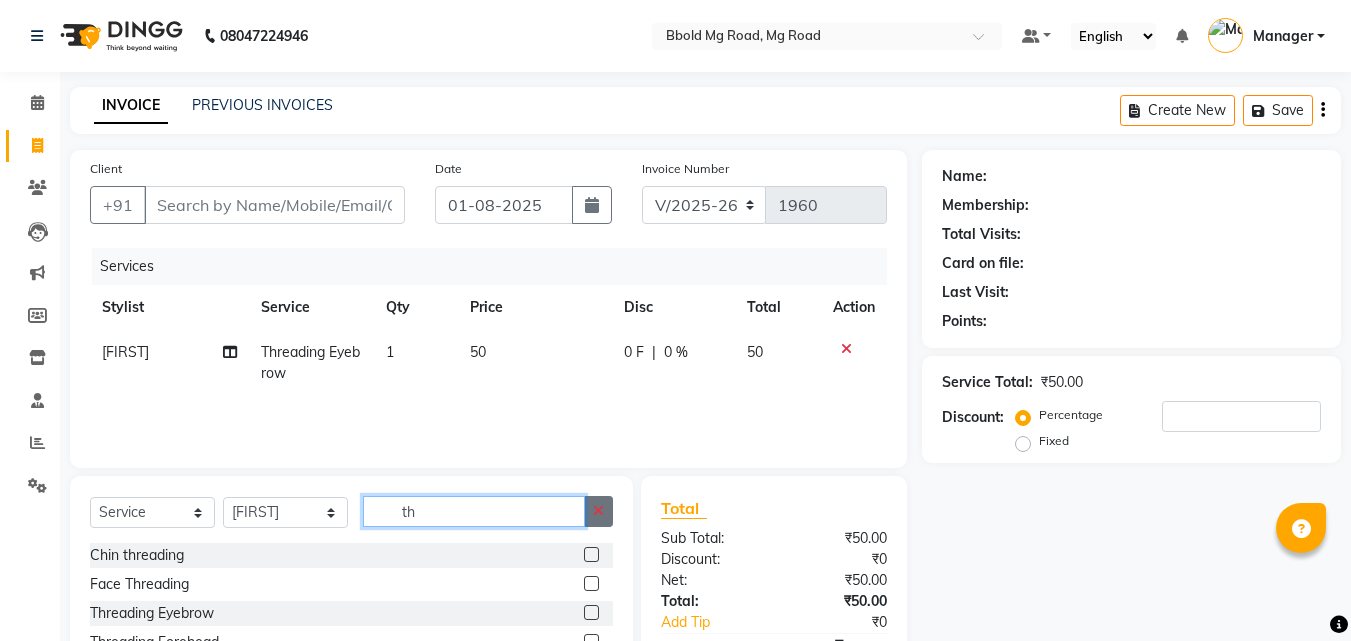 type 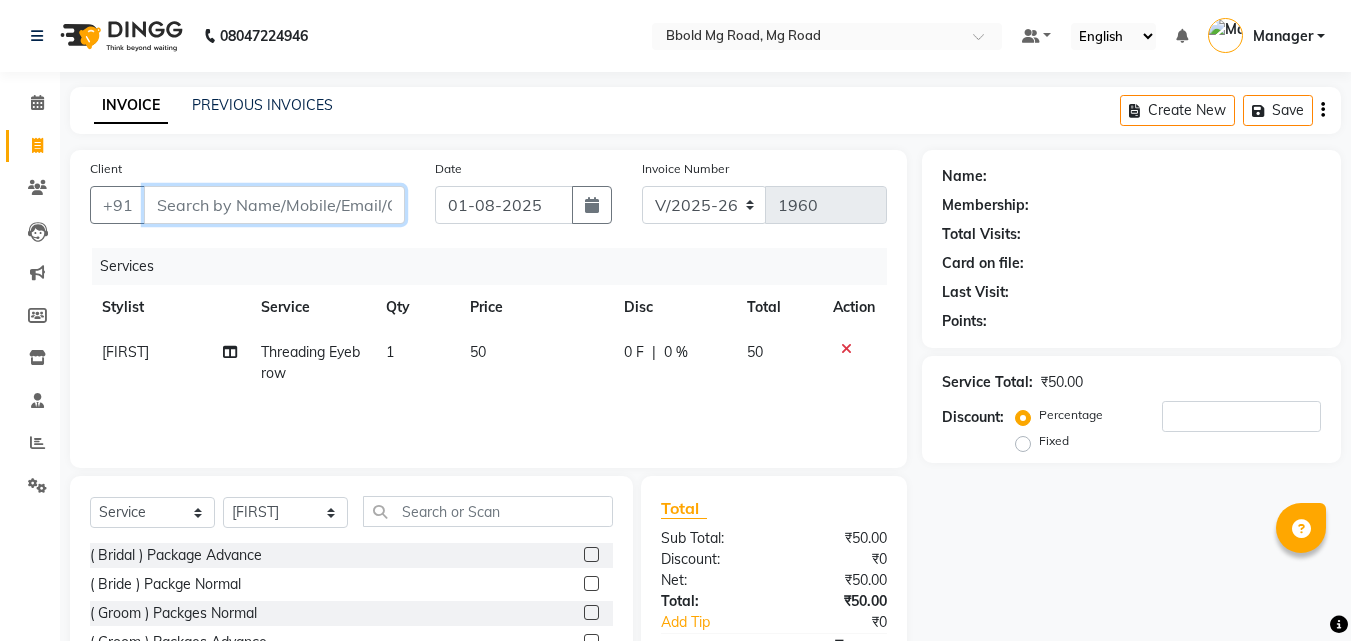 click on "Client" at bounding box center [274, 205] 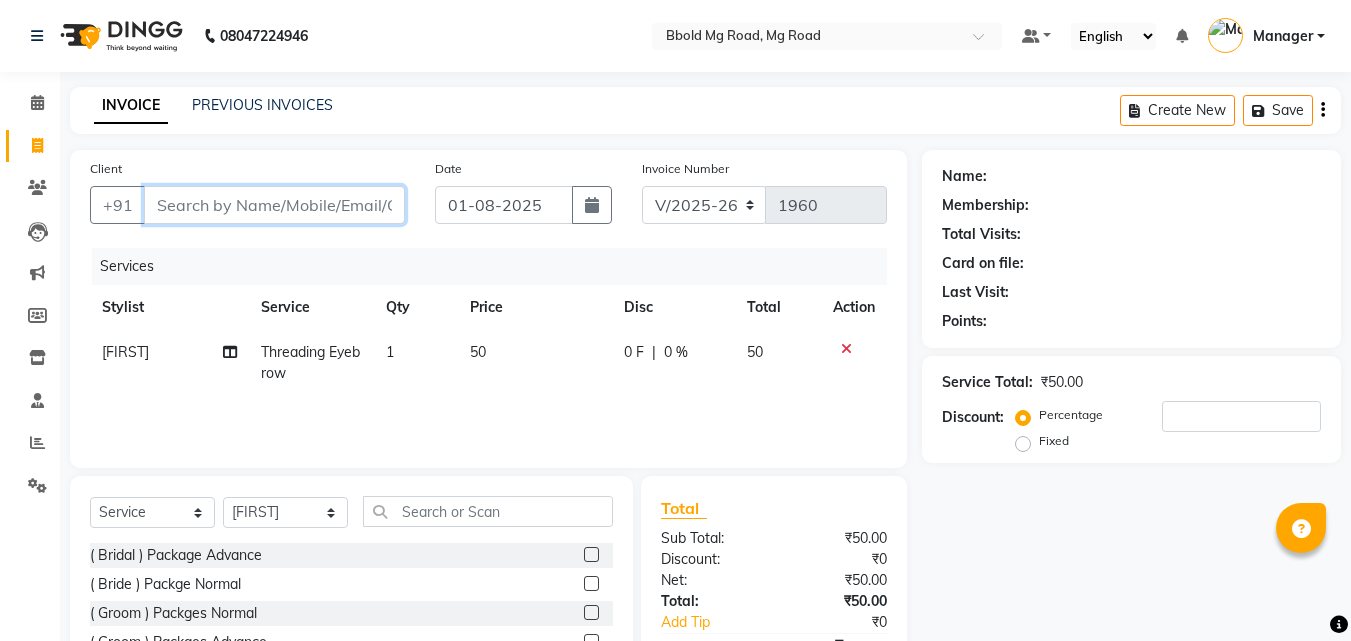 type on "8" 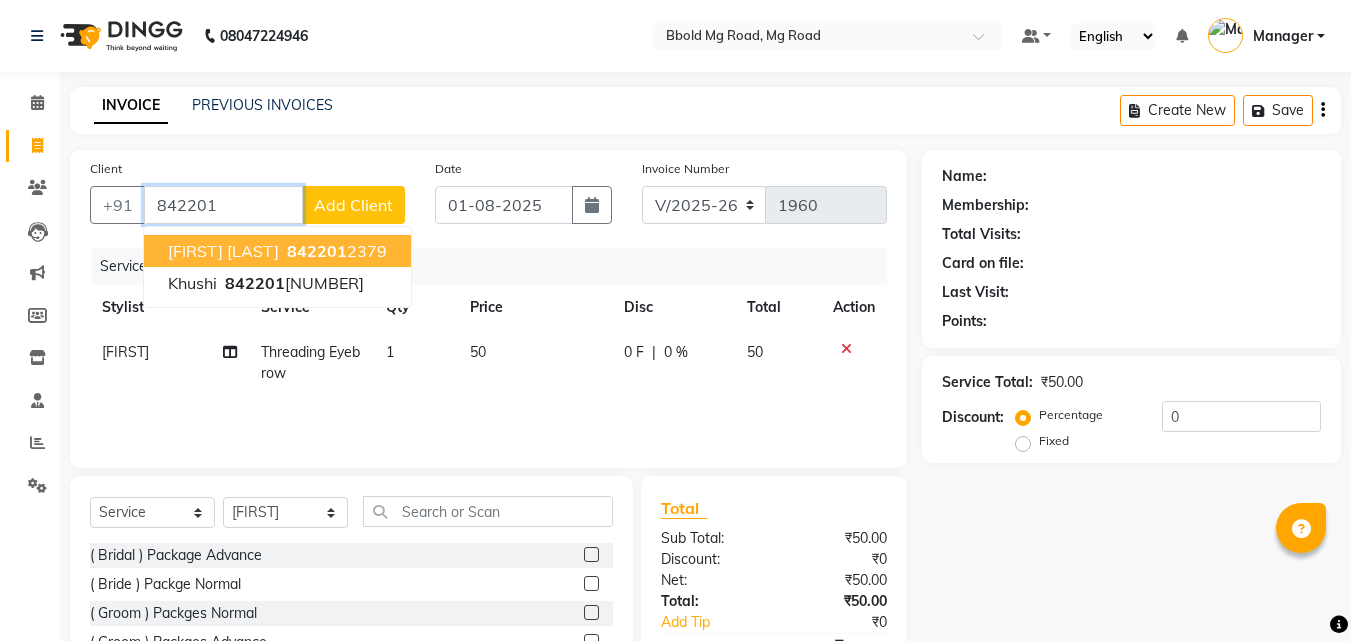 click on "842201" at bounding box center [317, 251] 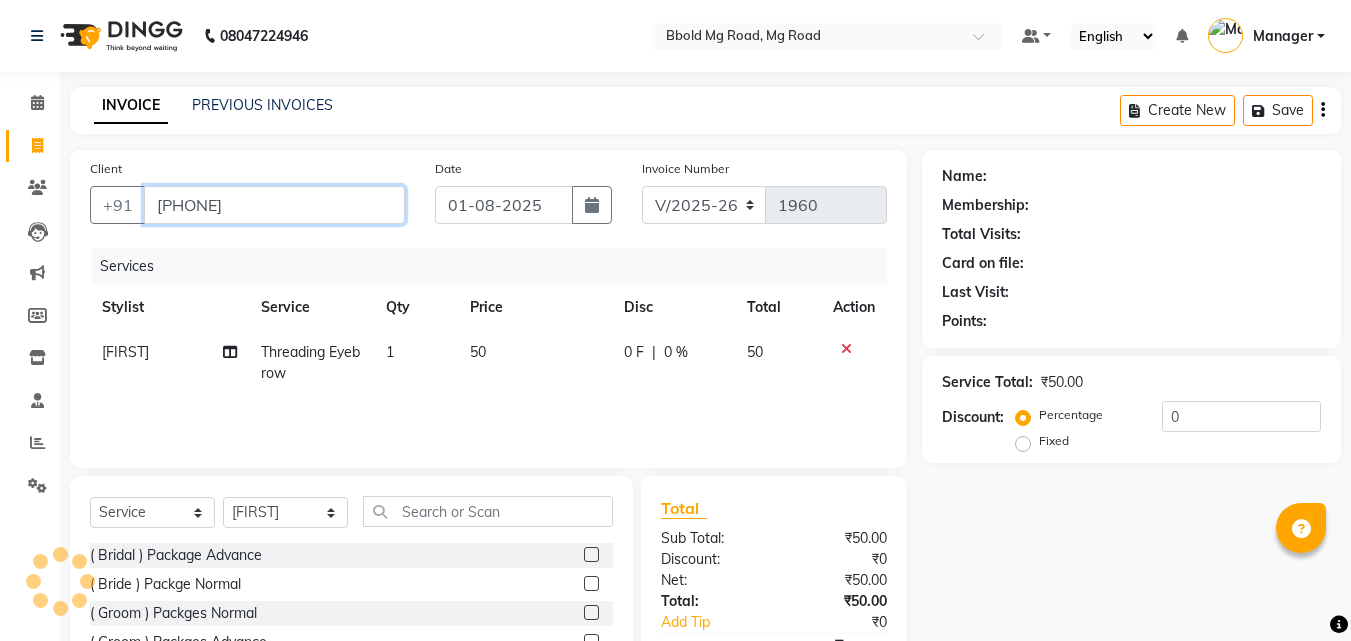 type on "[PHONE]" 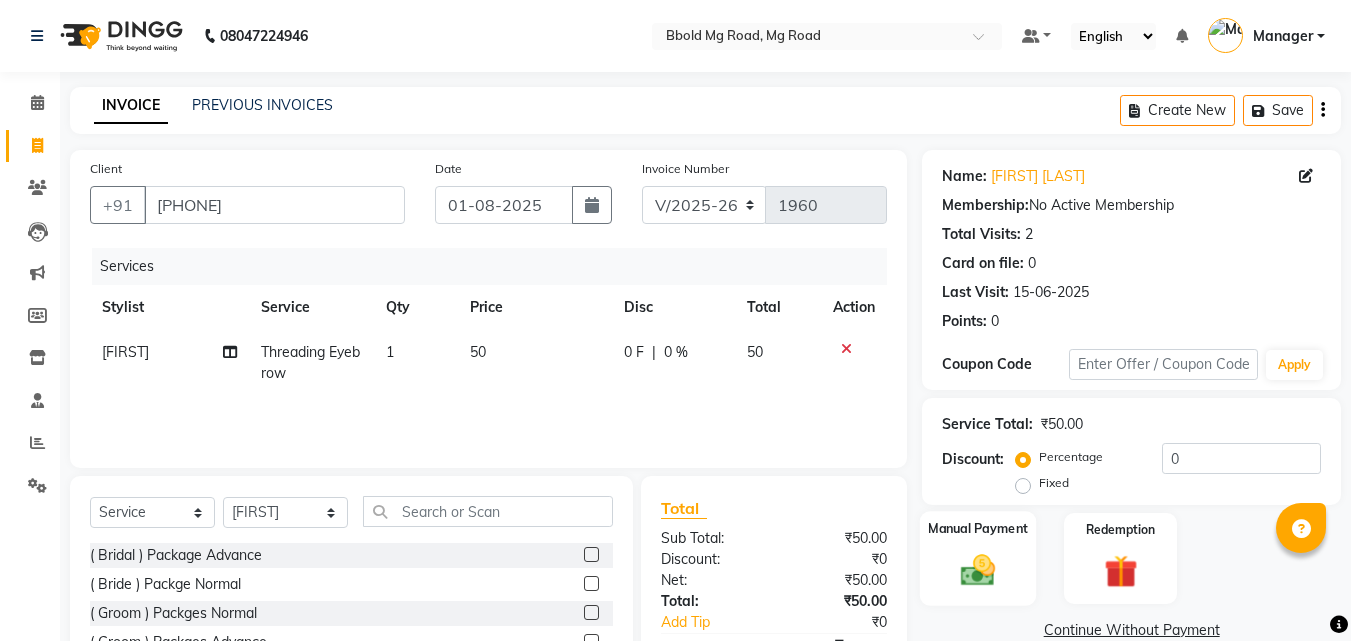 click 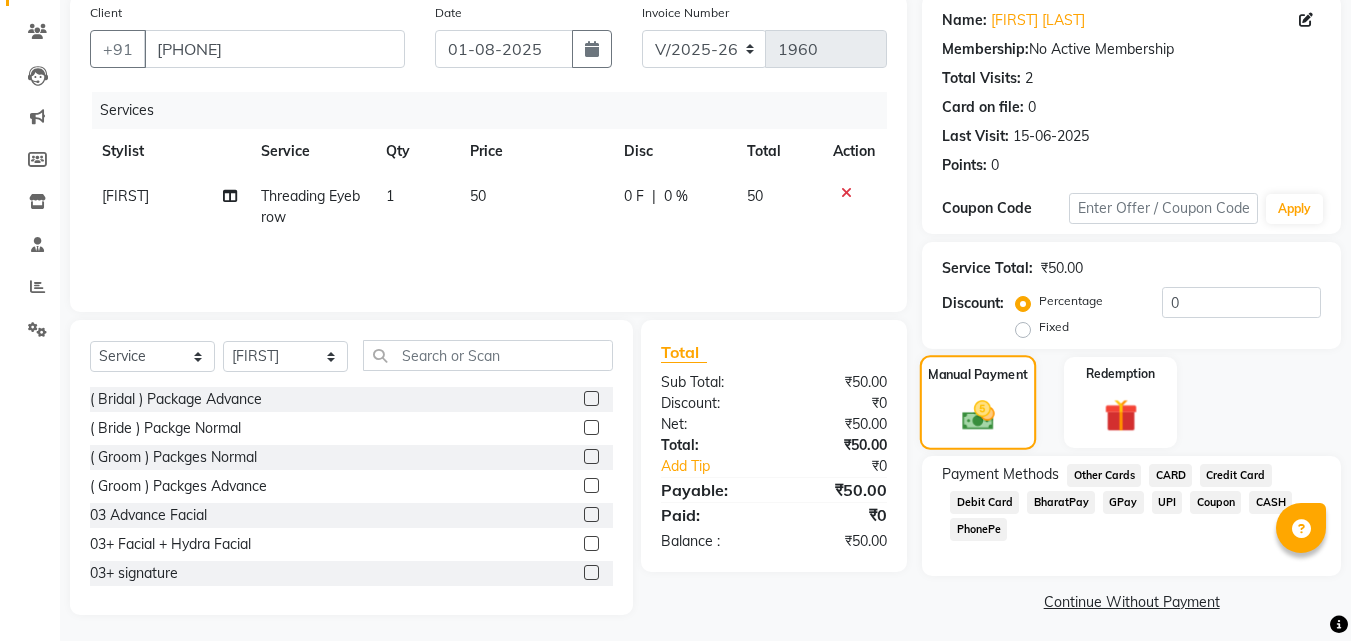scroll, scrollTop: 162, scrollLeft: 0, axis: vertical 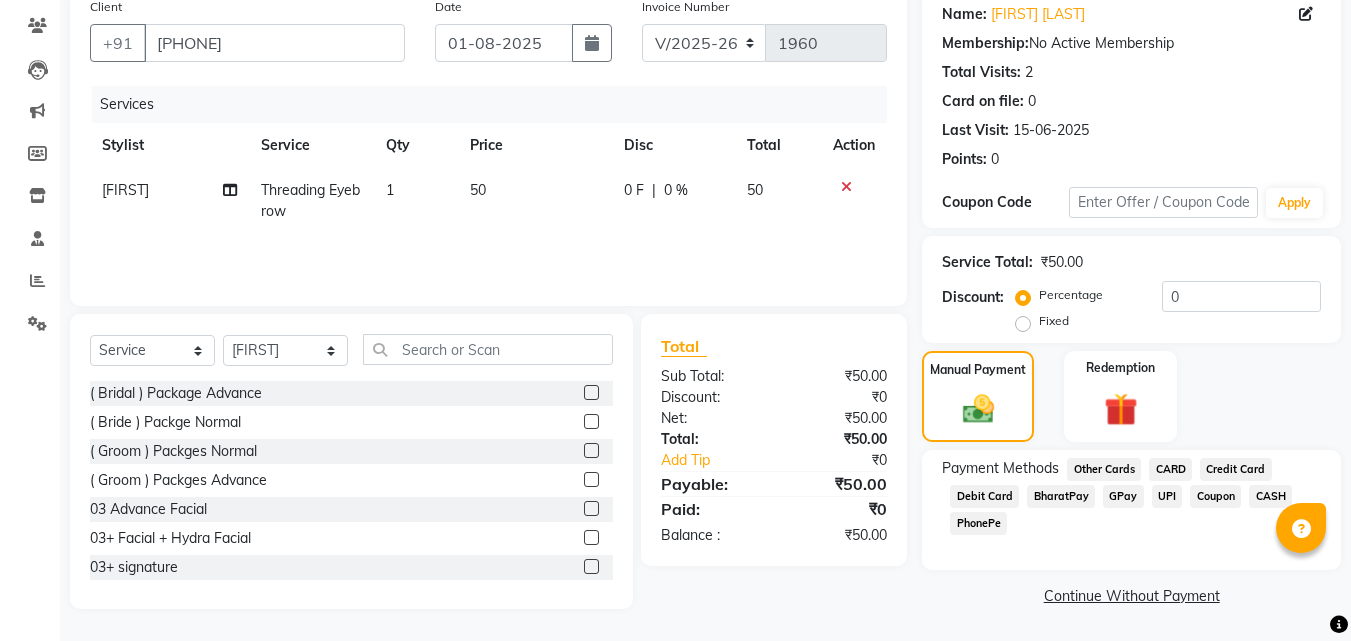 click on "GPay" 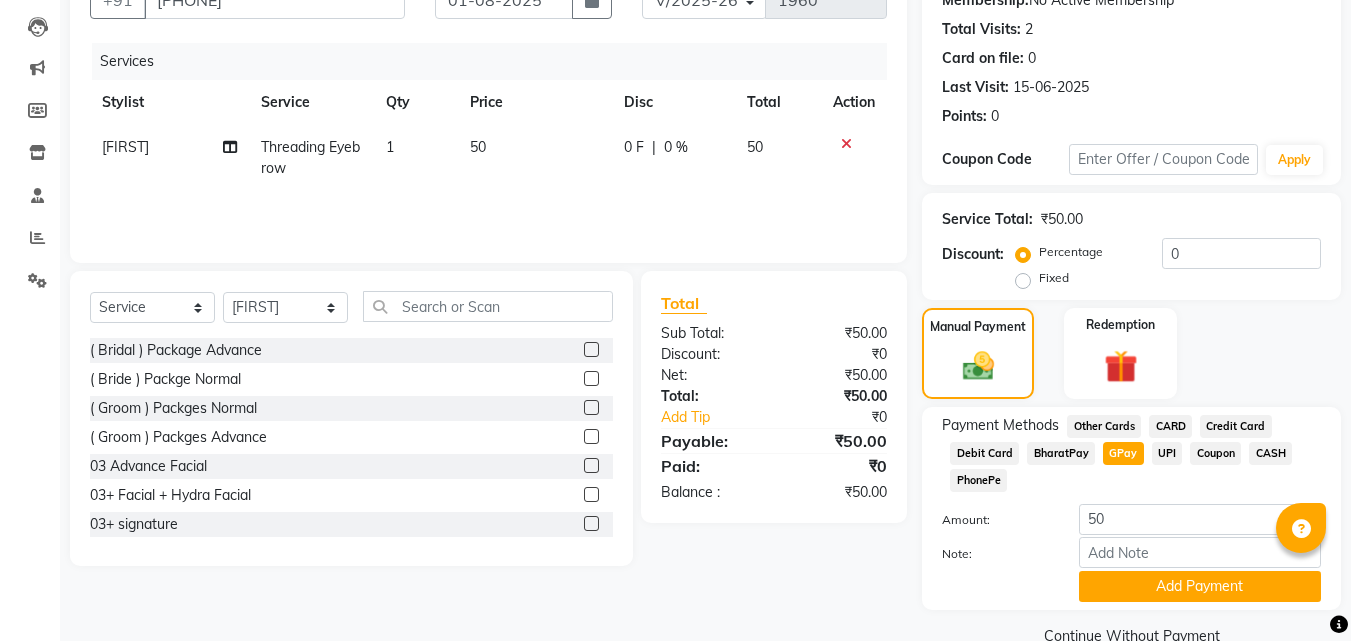 scroll, scrollTop: 245, scrollLeft: 0, axis: vertical 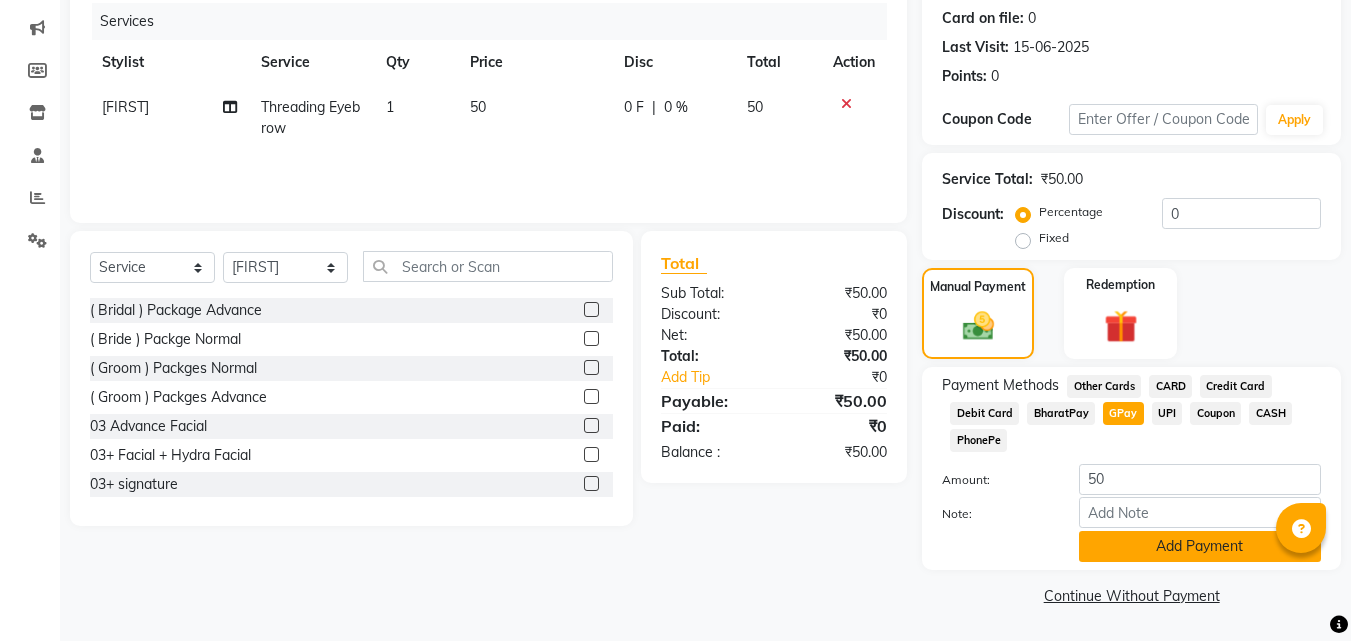 click on "Add Payment" 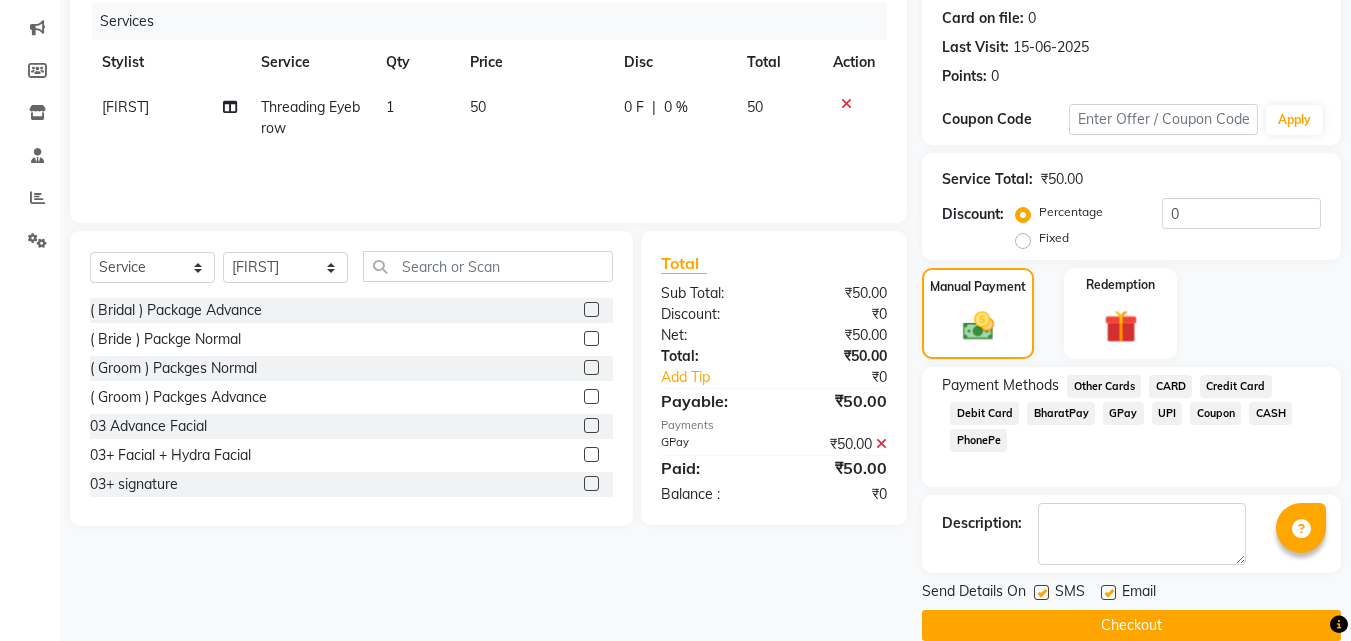 scroll, scrollTop: 275, scrollLeft: 0, axis: vertical 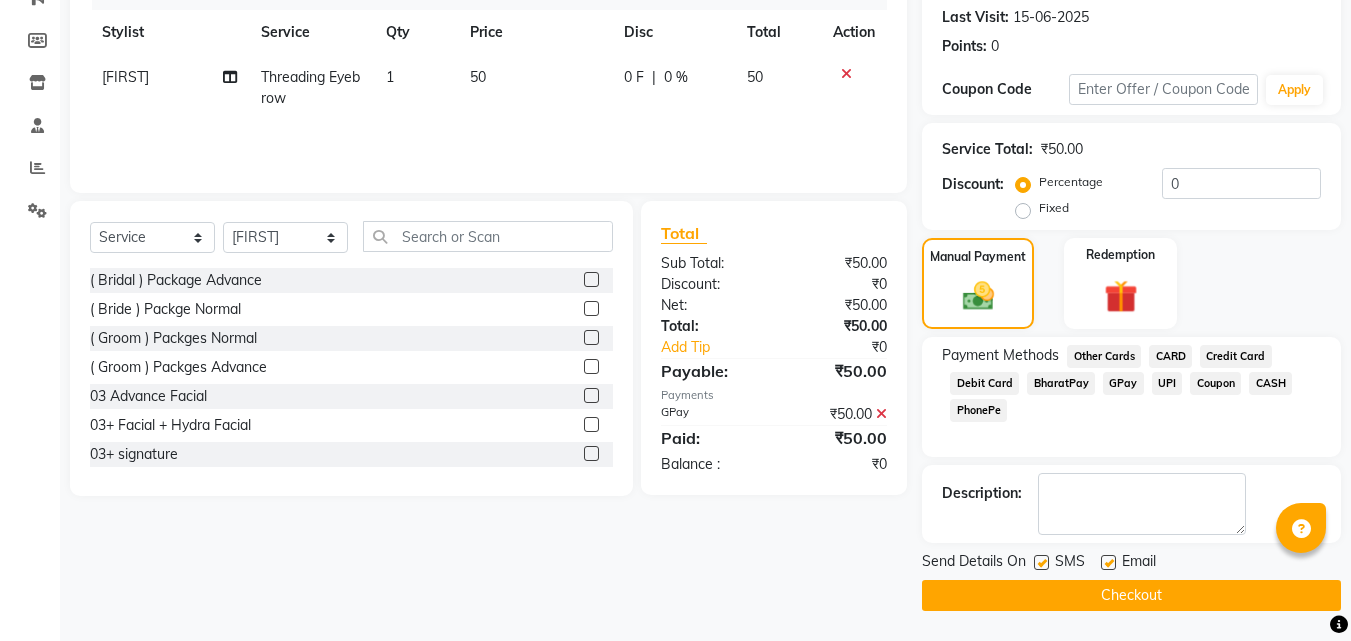 click on "Checkout" 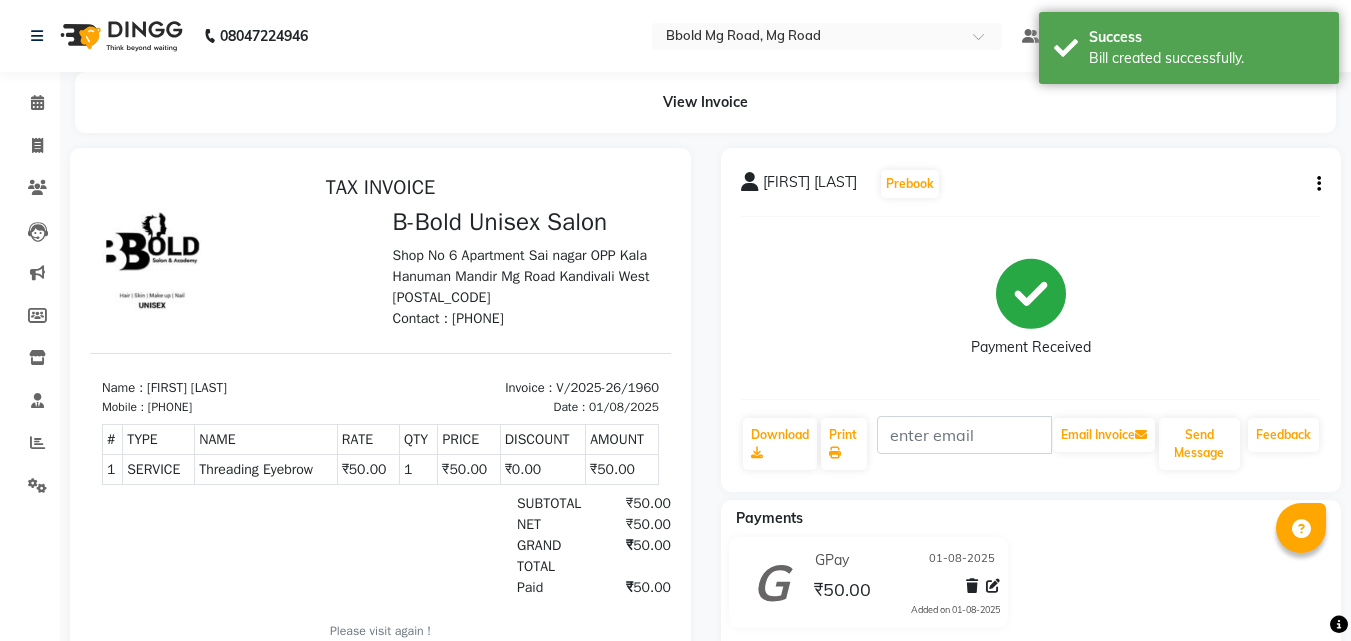 scroll, scrollTop: 0, scrollLeft: 0, axis: both 